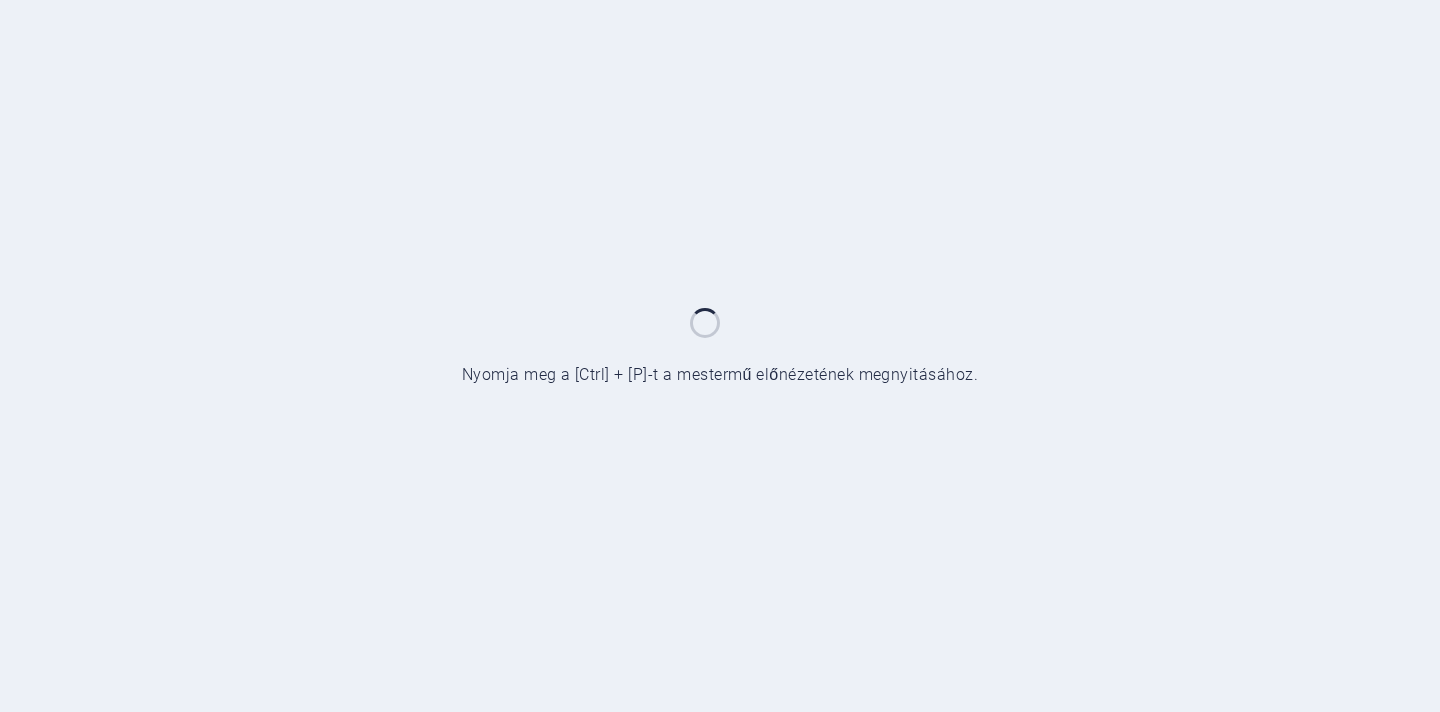 scroll, scrollTop: 0, scrollLeft: 0, axis: both 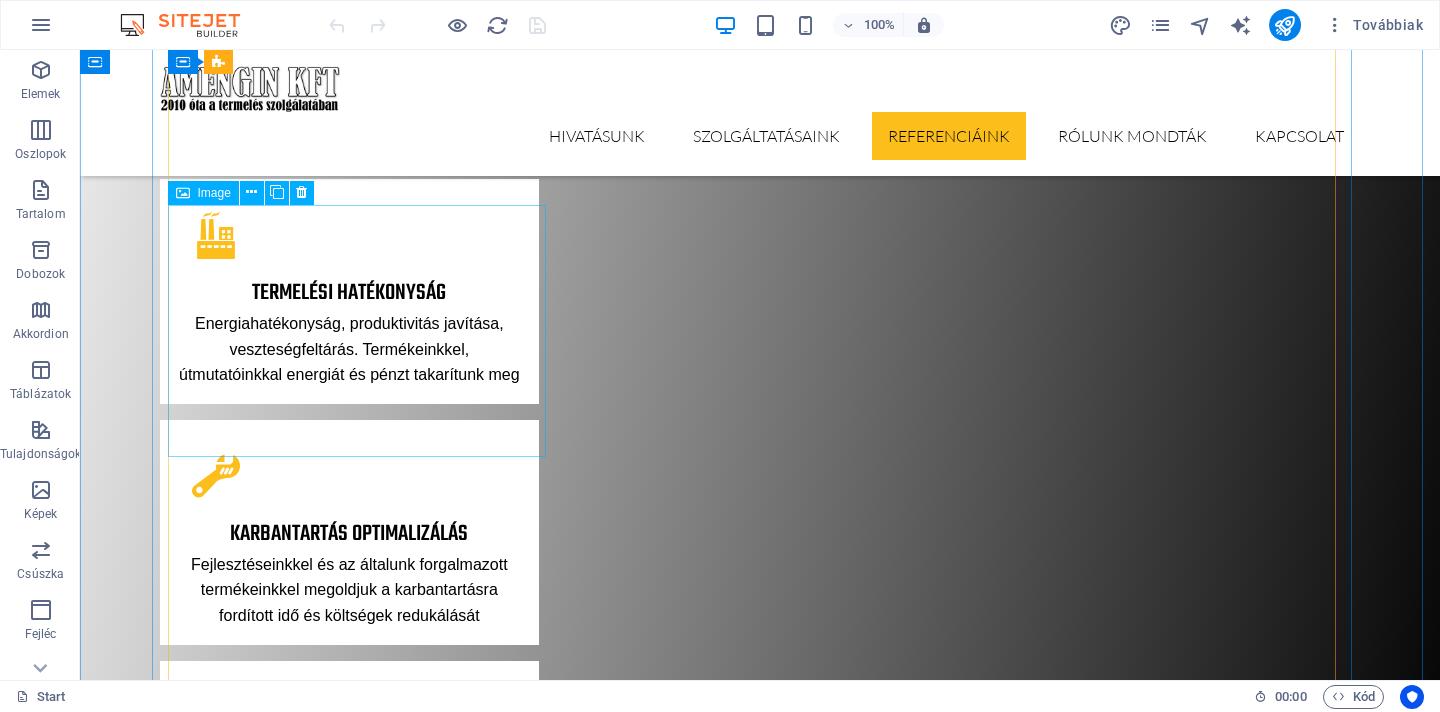 click on "PLASZTIFIKÁLÓ EGYSÉG" at bounding box center (580, 3720) 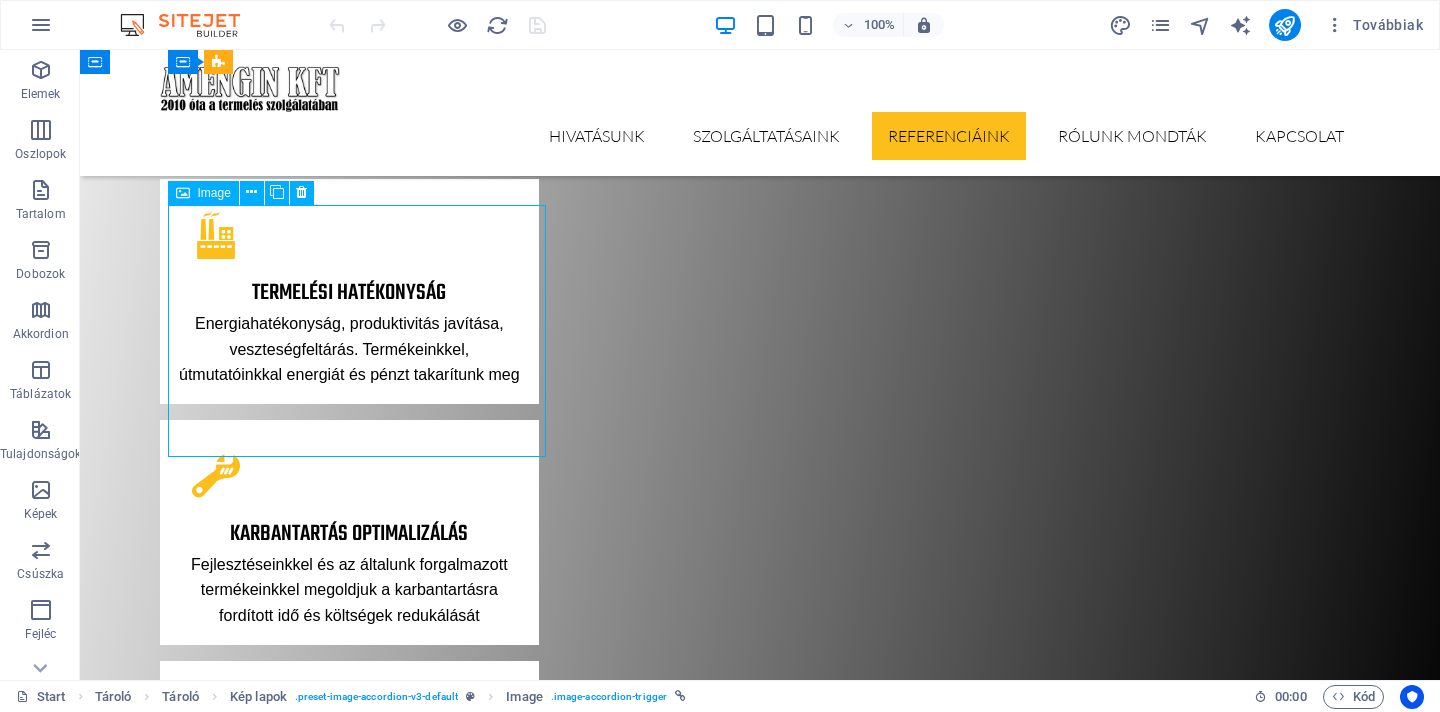 click on "PLASZTIFIKÁLÓ EGYSÉG" at bounding box center [580, 3720] 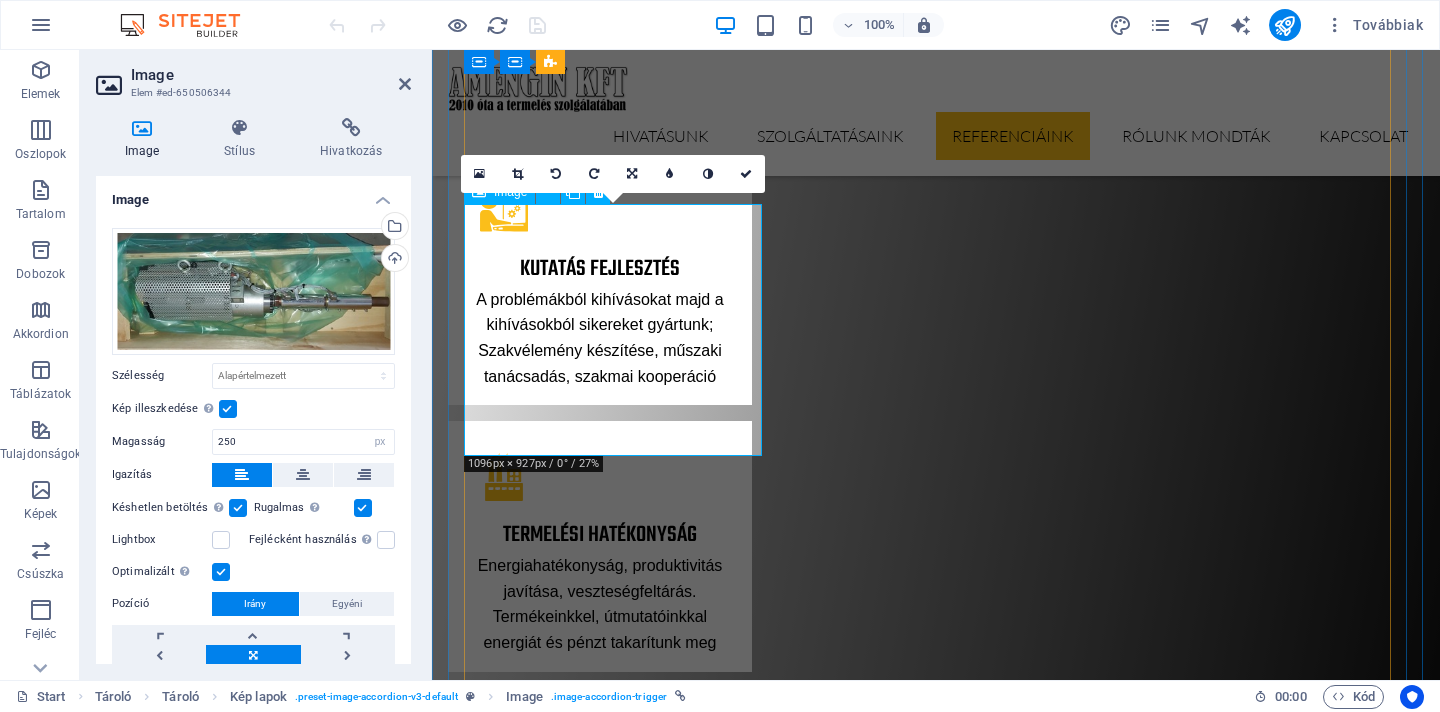 scroll, scrollTop: 3801, scrollLeft: 0, axis: vertical 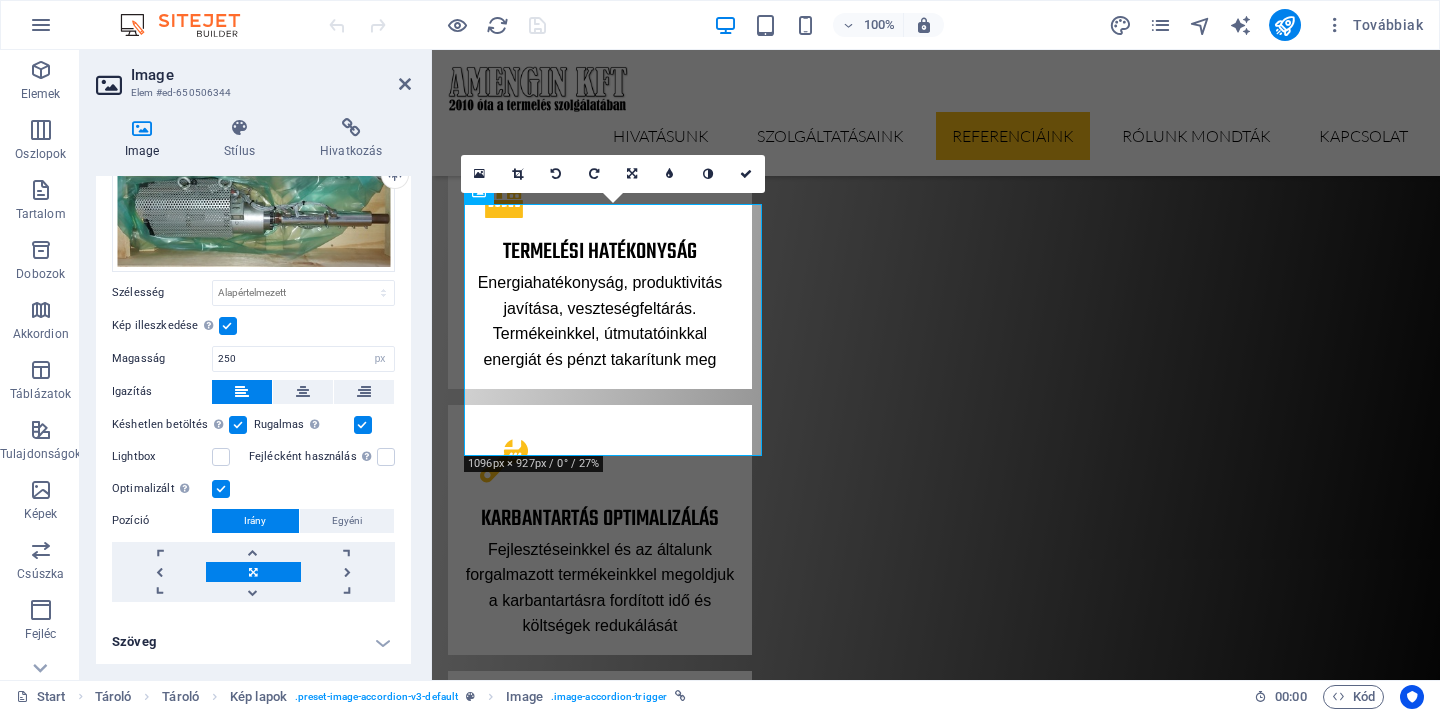 click on "Image Stílus Hivatkozás Image Húzza ide a fájlokat, kattintson a fájlok kiválasztásához, vagy válasszon fájlokat a Fájlokból vagy a szabadon elérhető képek és videók közül Válasszon fájlokat a fájlkezelőből, a szabadon elérhető képek közül, vagy töltsön fel fájlokat Feltöltés Szélesség Alapértelmezett automatikus px rem % em vh vw Kép illeszkedése Automatikusan igazítja a képet egy fix szélességhez és magassághoz Magasság 250 Alapértelmezett automatikus px Igazítás Késhetlen betöltés Az oldal betöltése után a képek betöltése javítja az oldal sebességét. Rugalmas Automatikusan betölti a retina képet és az okostelefonra optimalizált méreteket. Lightbox Fejlécként használás A képet H1 fejléccel veszi körül. Hasznos az alternatív szöveg megadásához, például a logónak. Hagyja kijelölve, ha bizonytalan. Optimalizált A képek tömörítése az oldal sebességének javítása érdekében történik. Pozíció Irány Egyéni X eltolás" at bounding box center [253, 391] 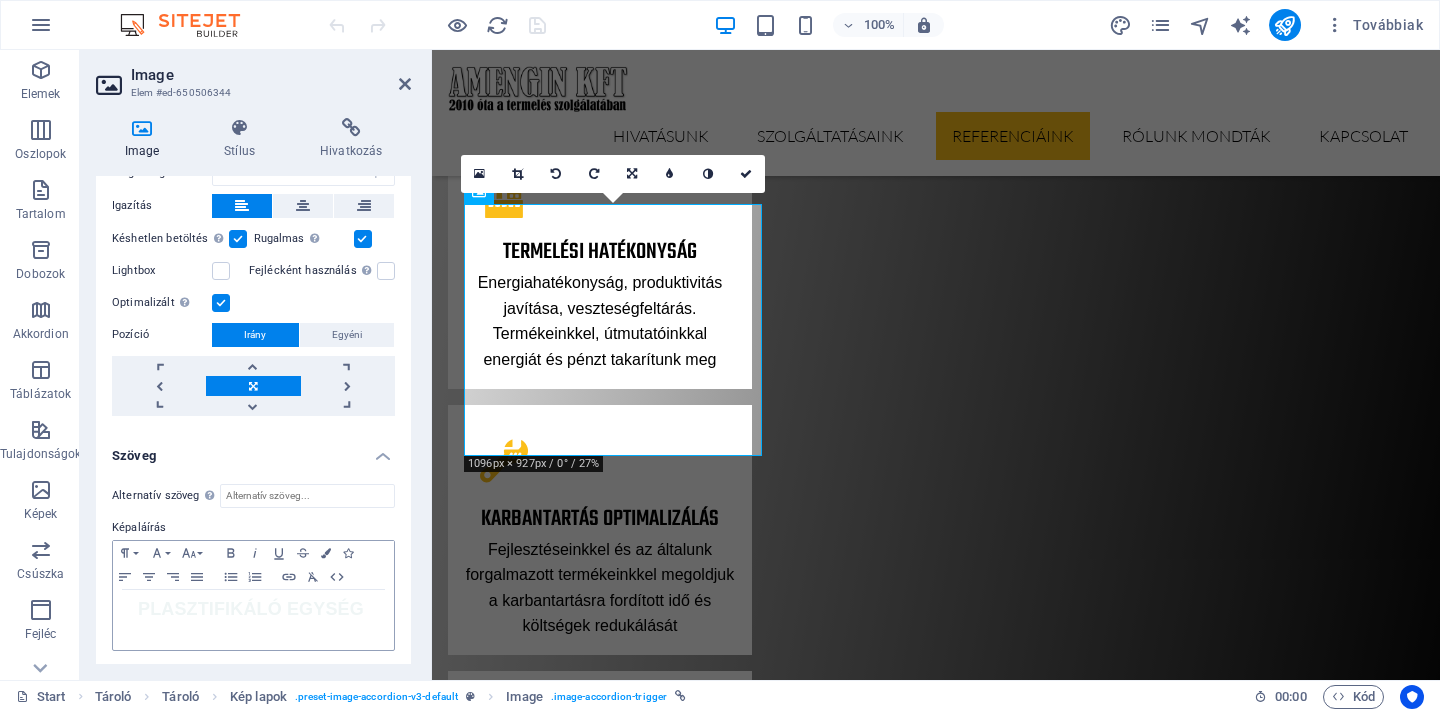scroll, scrollTop: 271, scrollLeft: 0, axis: vertical 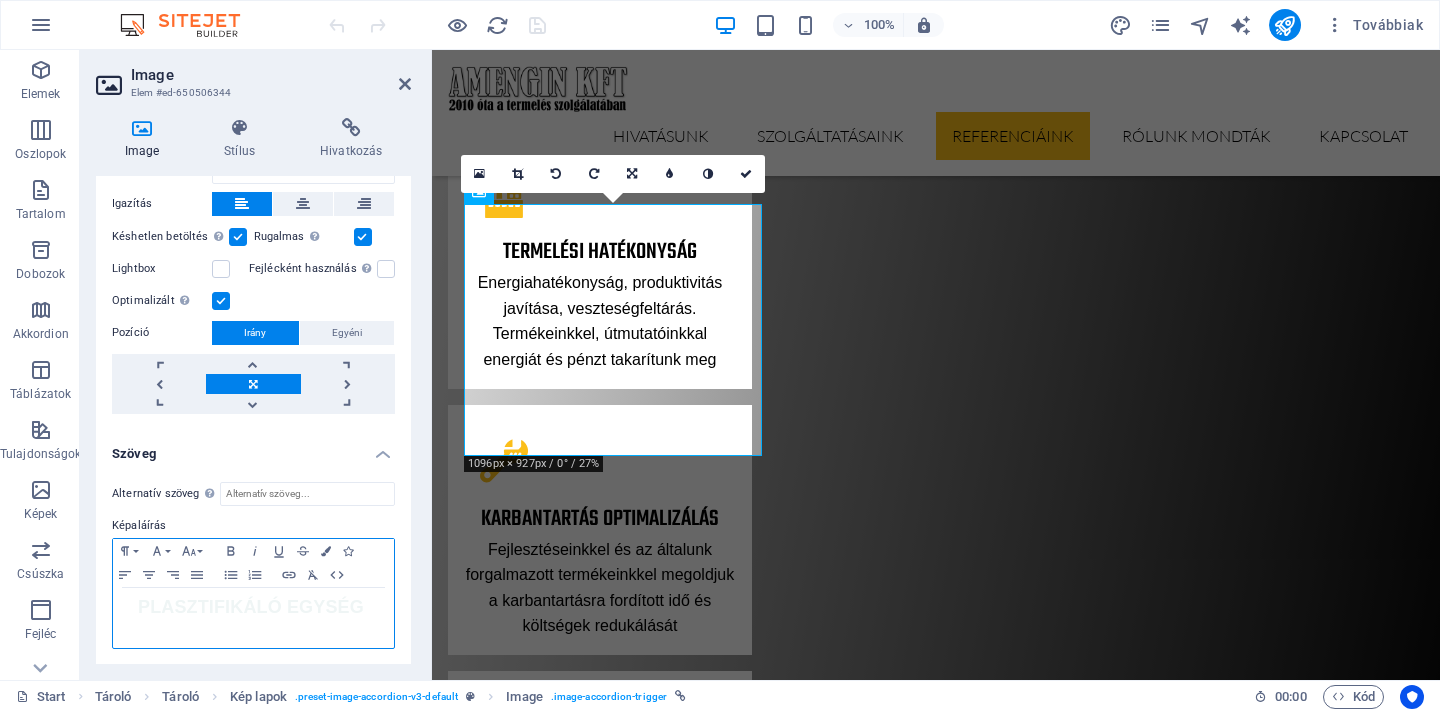 click on "PLASZTIFIKÁLÓ EGYSÉG" at bounding box center (251, 607) 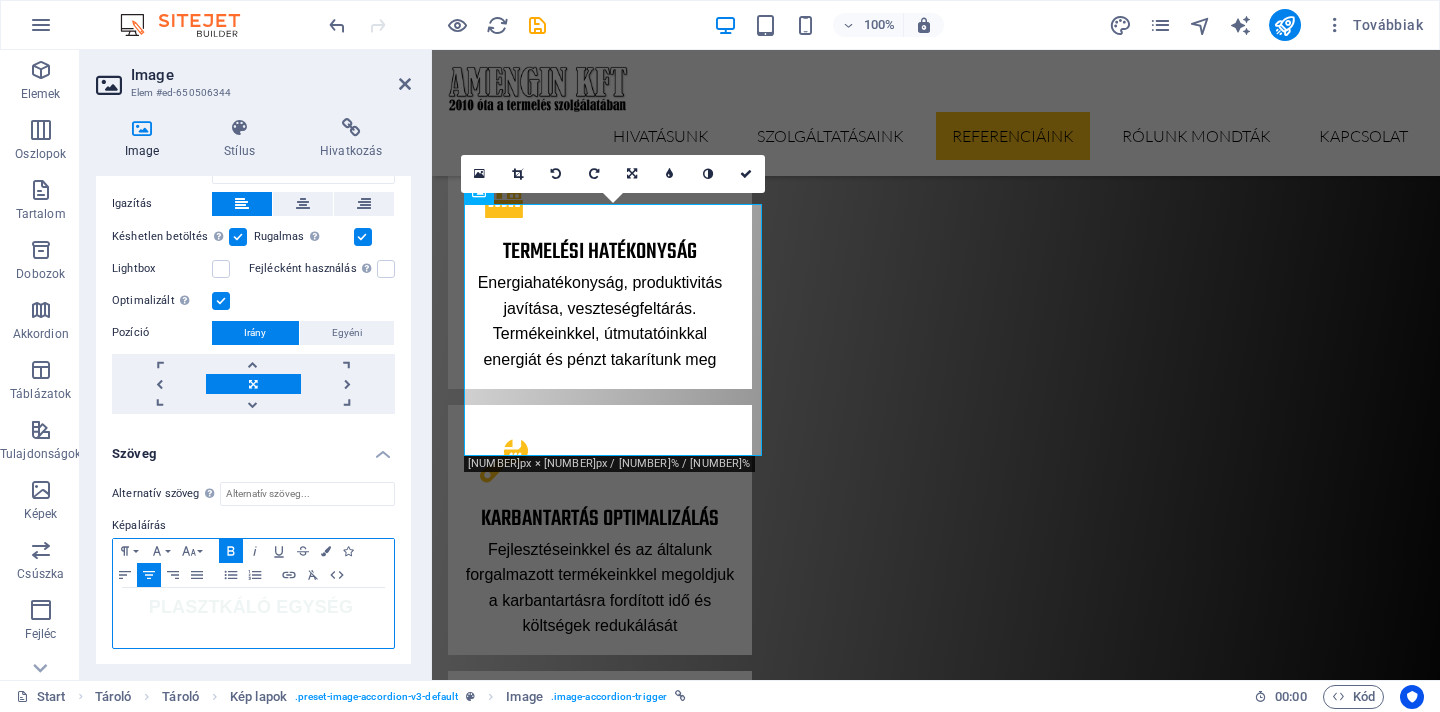 type 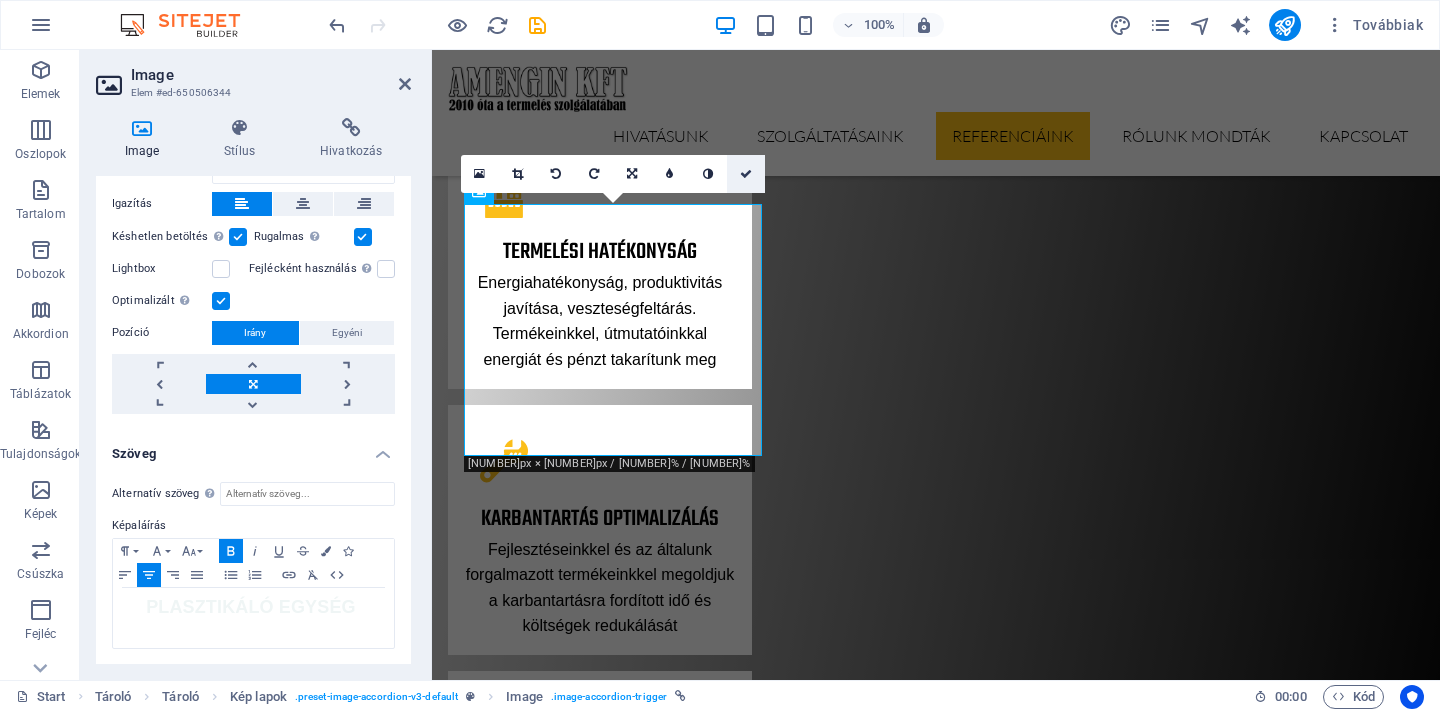 click at bounding box center [746, 174] 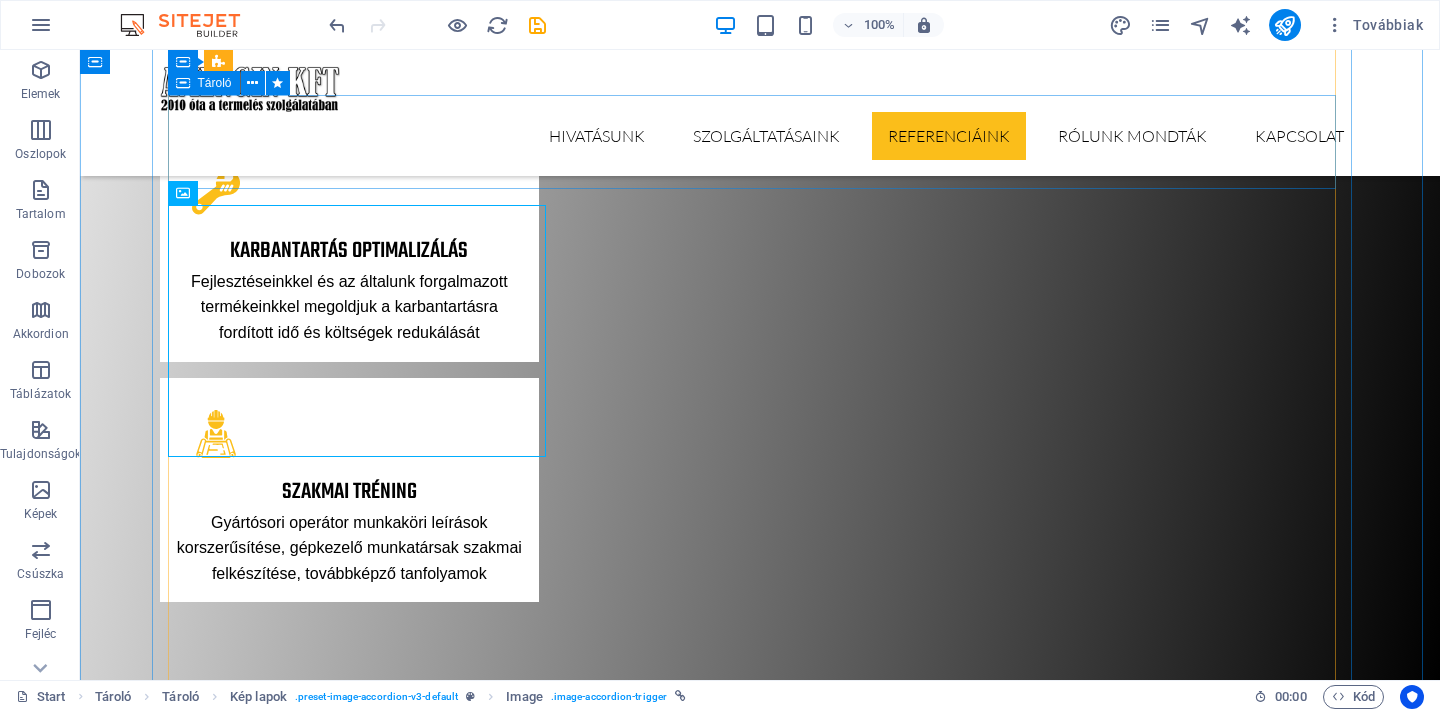 scroll, scrollTop: 3518, scrollLeft: 0, axis: vertical 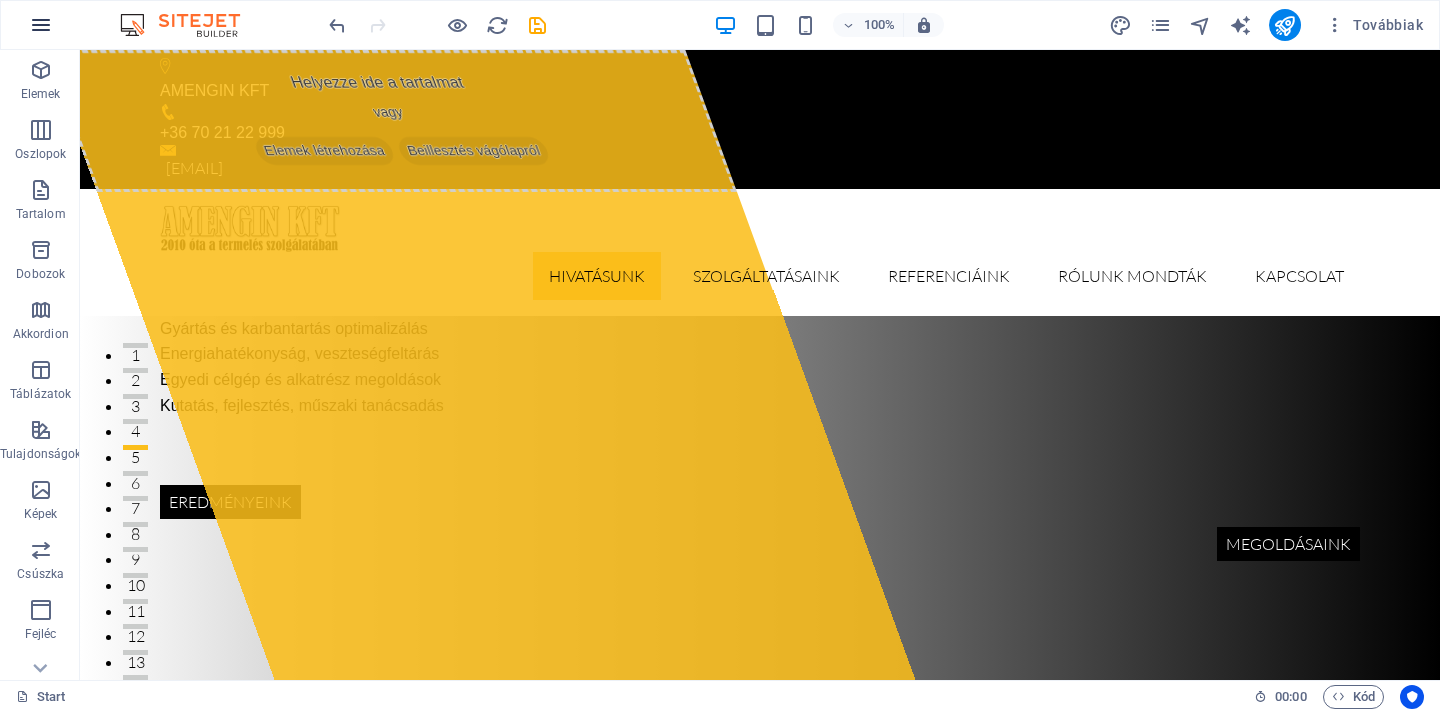 click at bounding box center (41, 25) 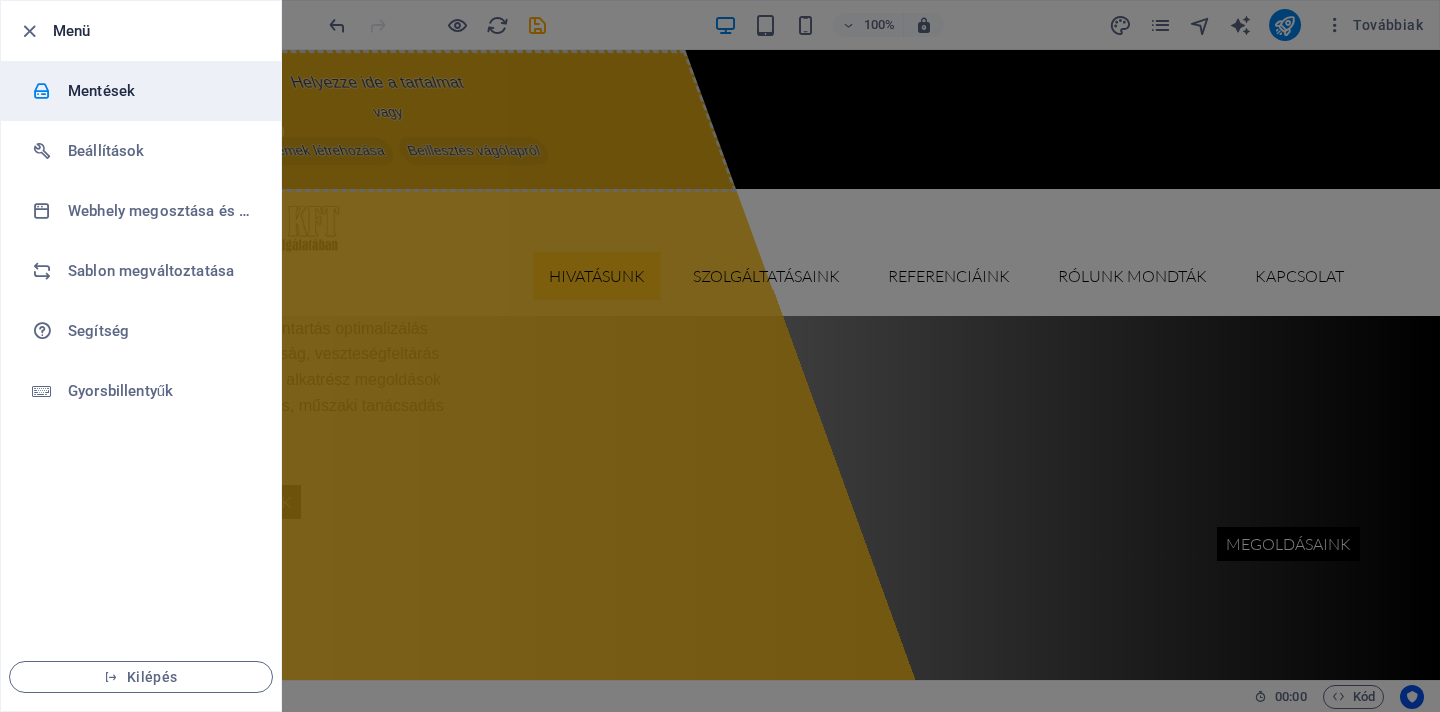 click on "Mentések" at bounding box center [160, 91] 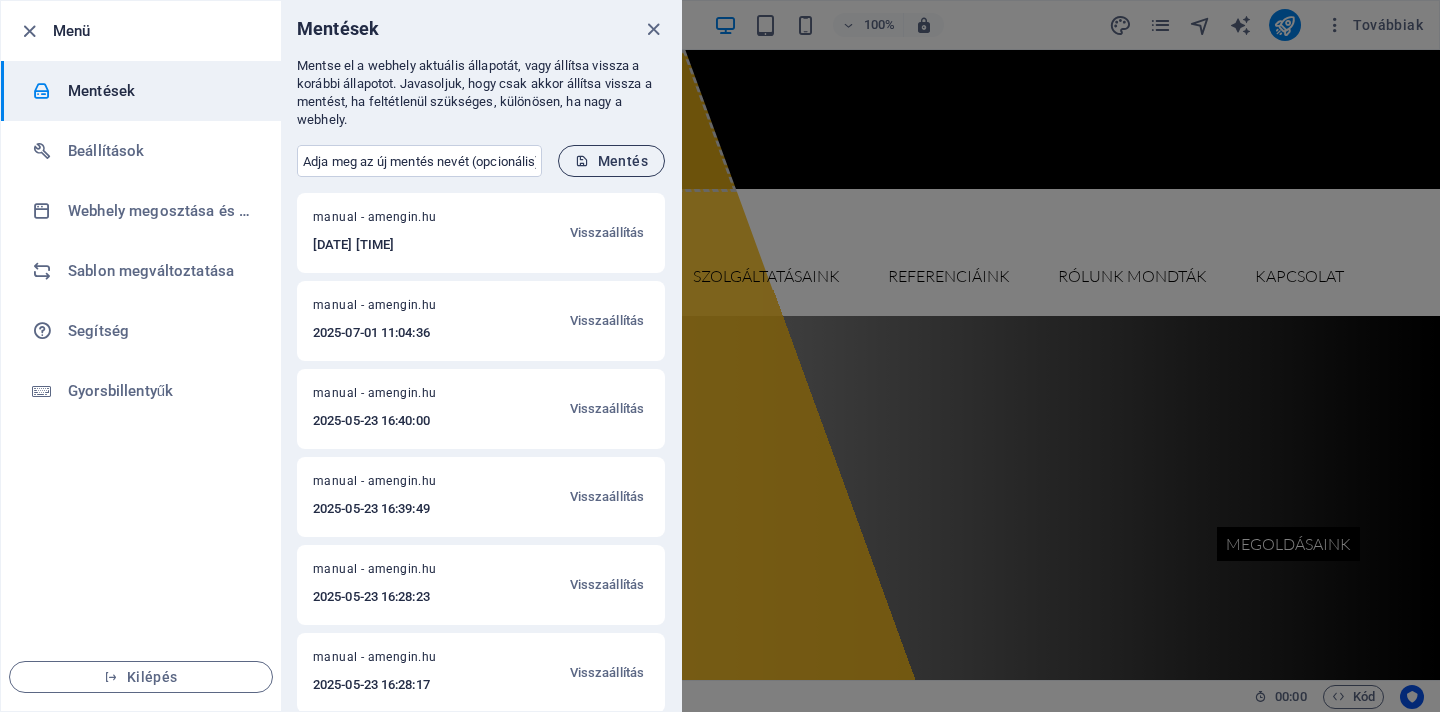 click on "Mentés" at bounding box center [611, 161] 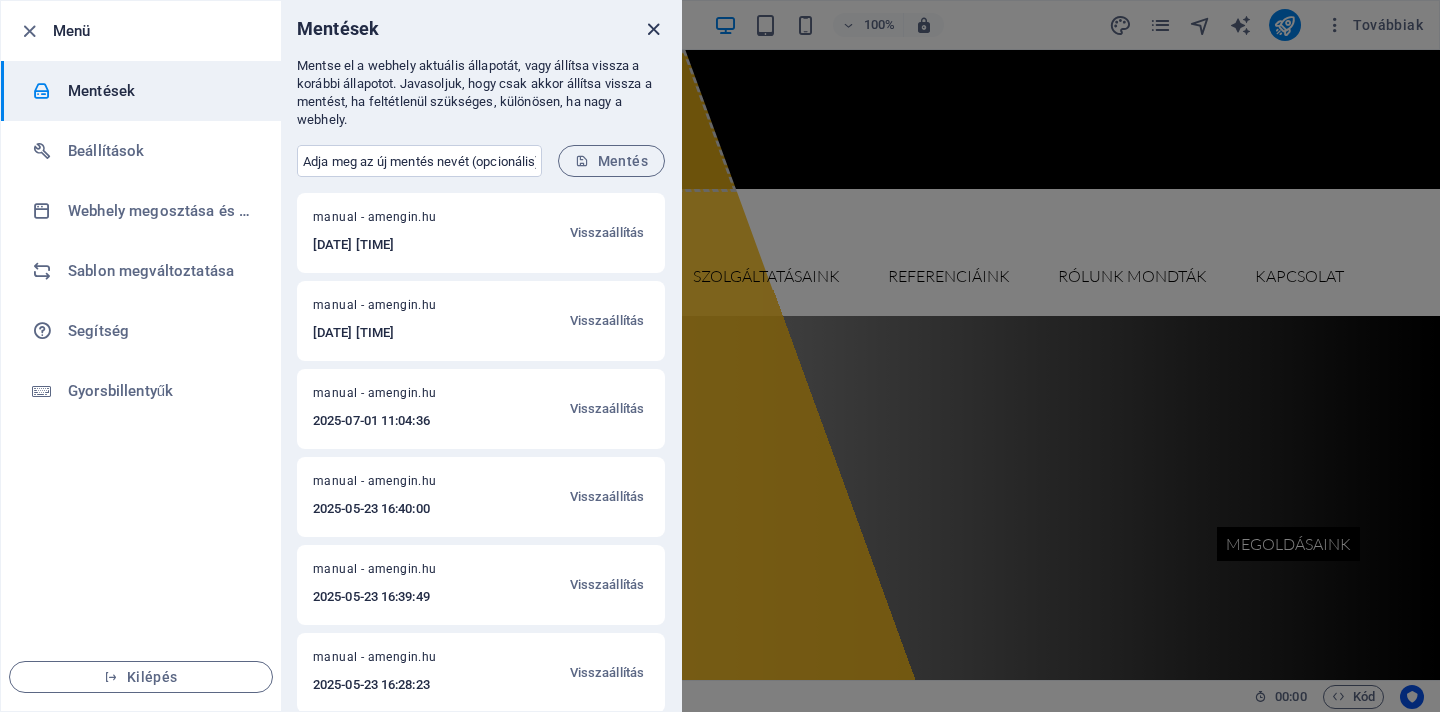 click at bounding box center (653, 29) 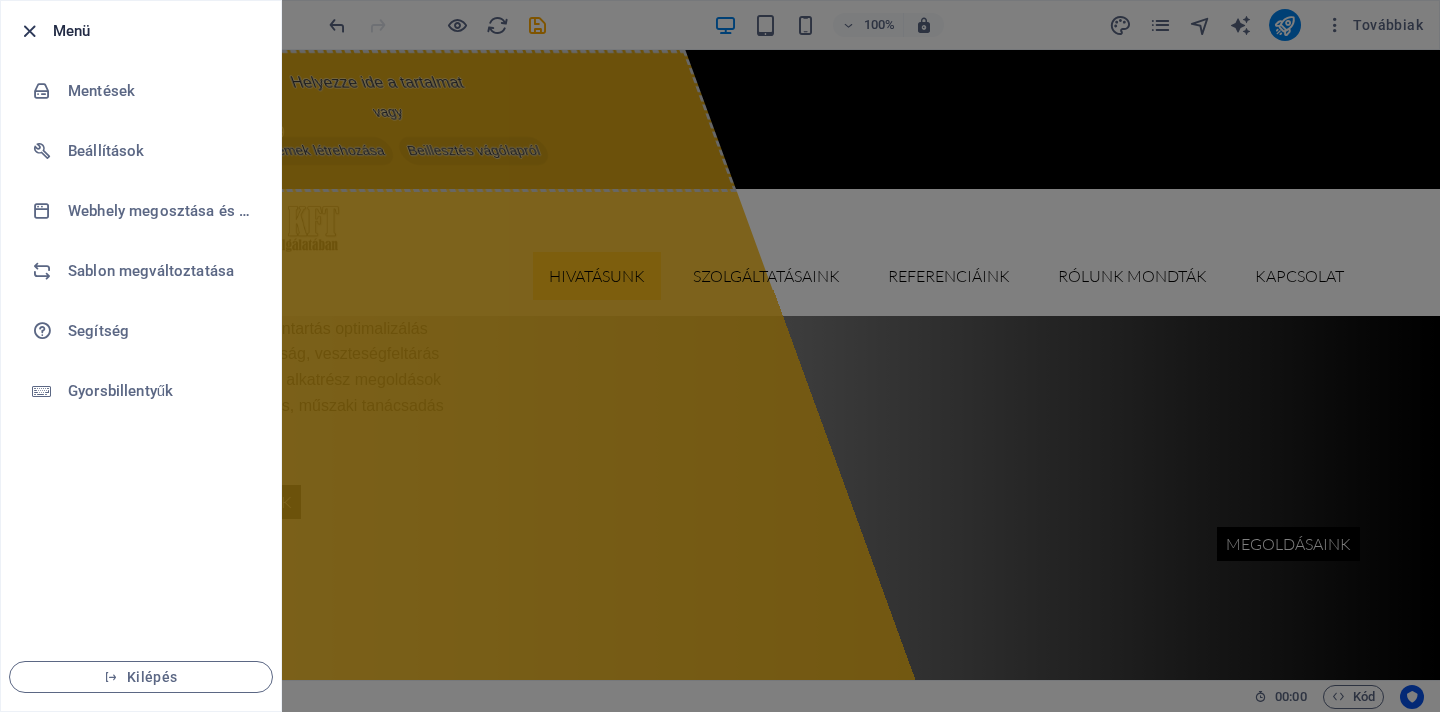 click at bounding box center [29, 31] 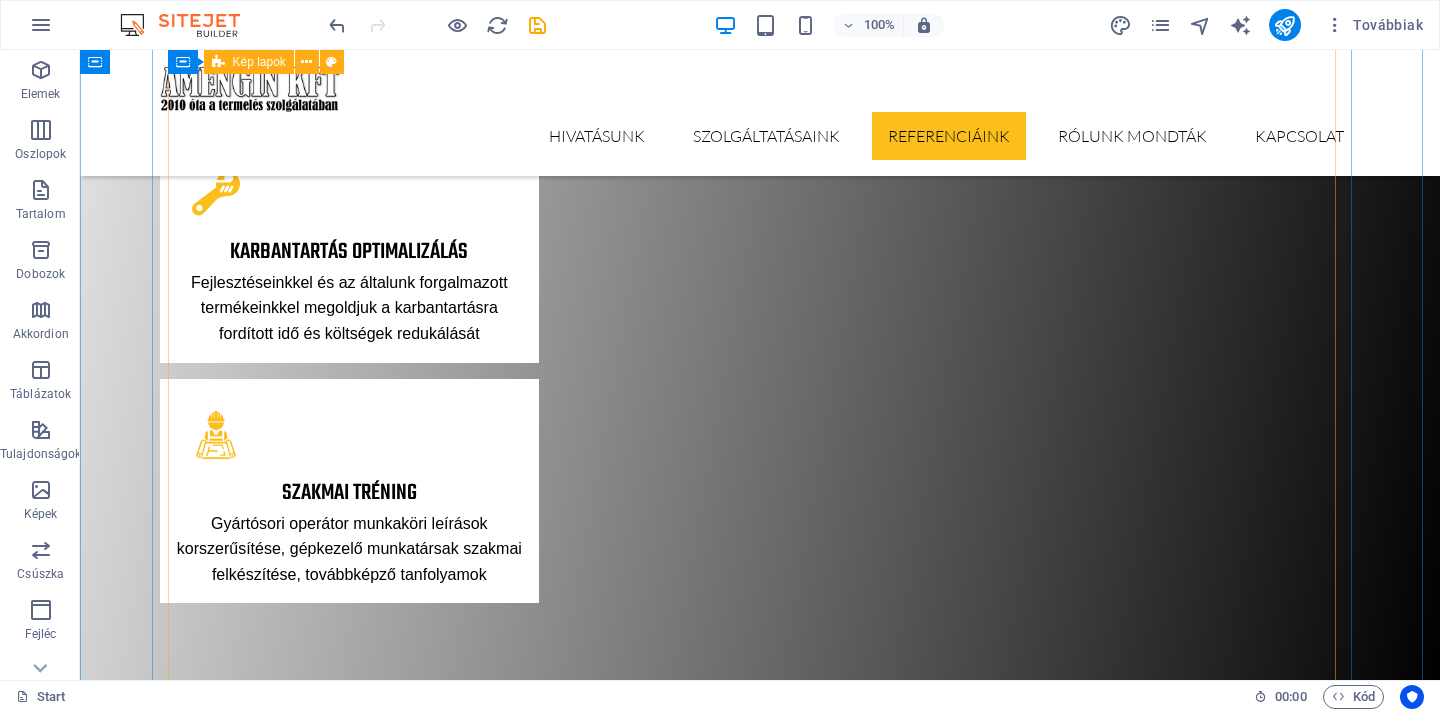 scroll, scrollTop: 3600, scrollLeft: 0, axis: vertical 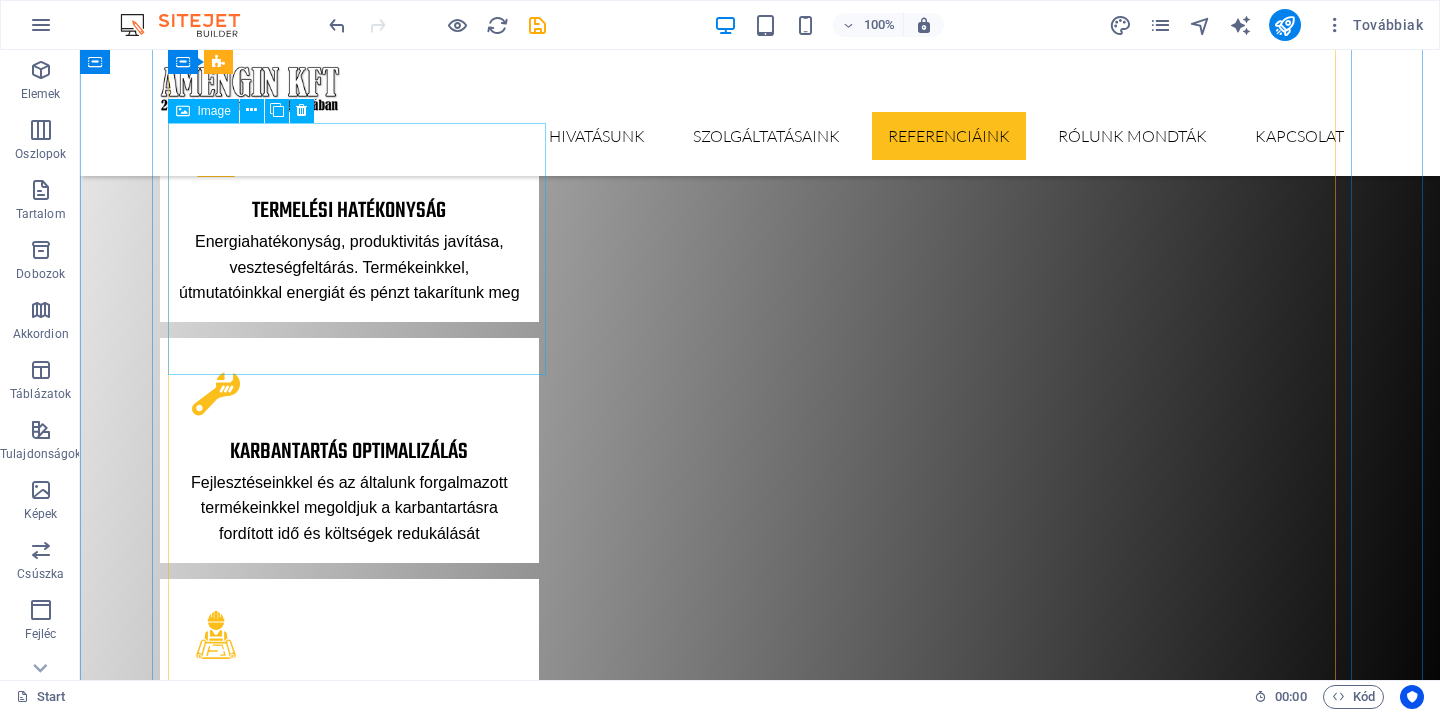 click on "PLASZTIKÁLÓ EGYSÉG" at bounding box center [580, 3638] 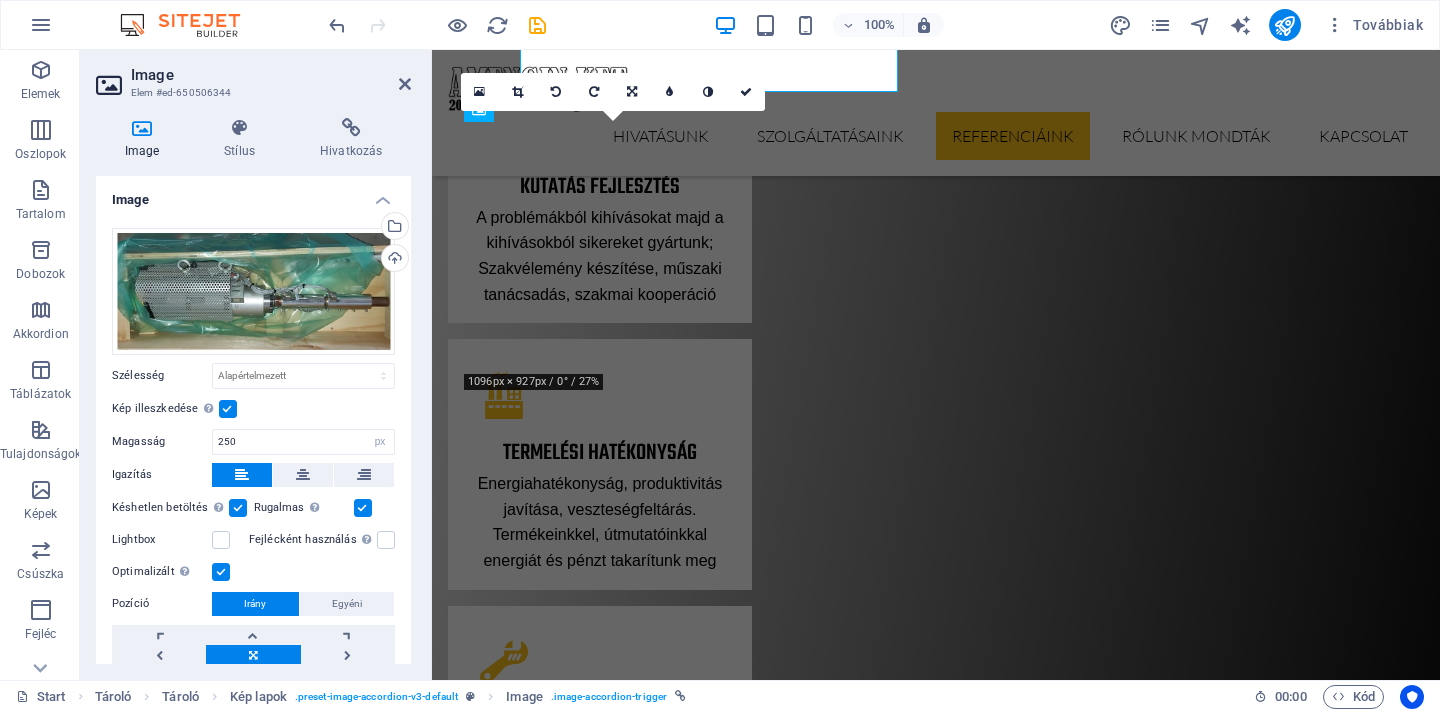 scroll, scrollTop: 3883, scrollLeft: 0, axis: vertical 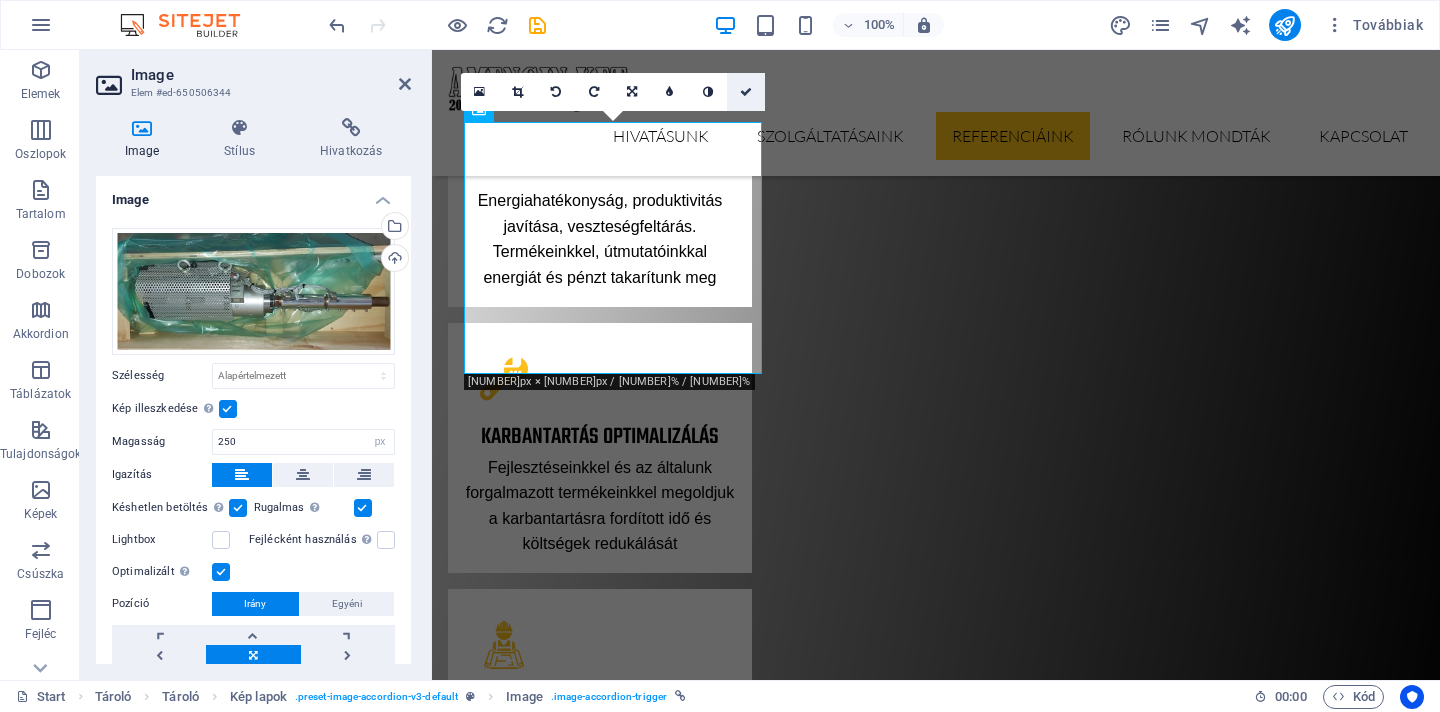 click at bounding box center [746, 92] 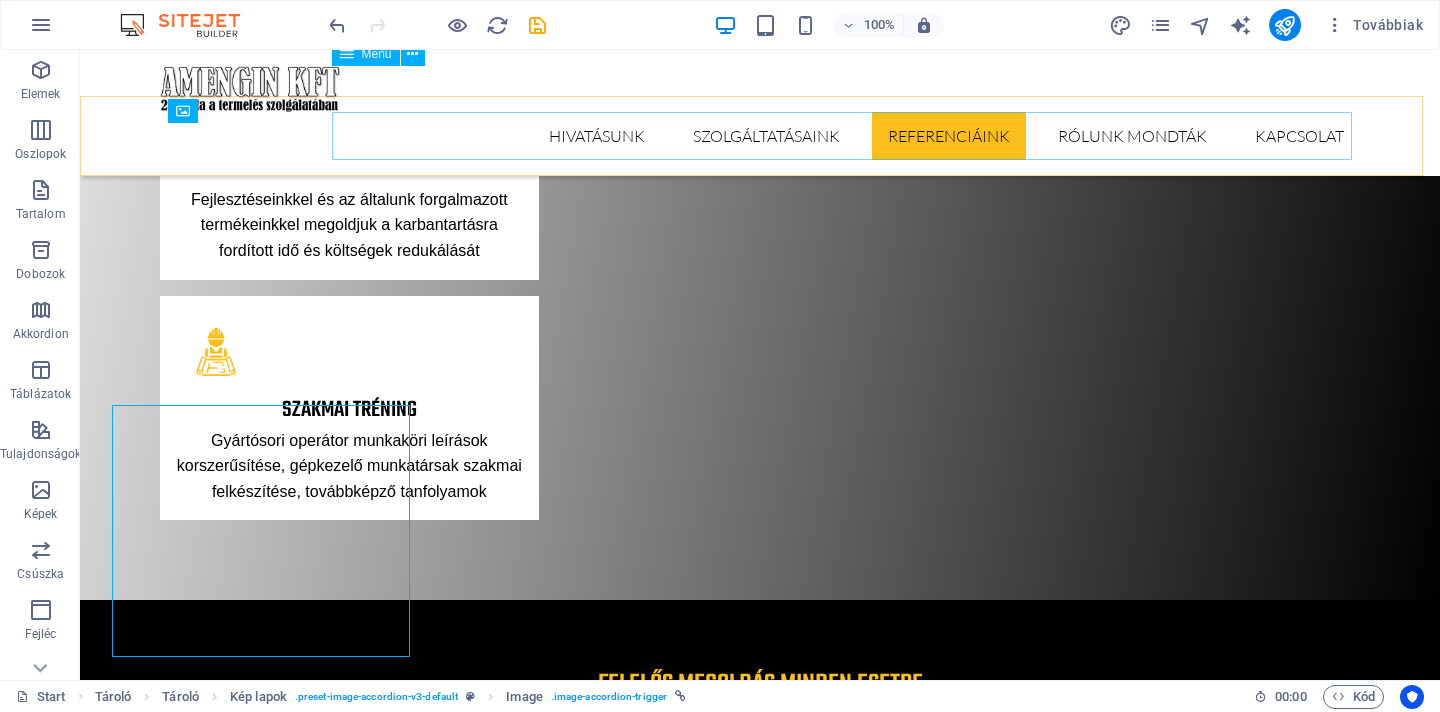 scroll, scrollTop: 3600, scrollLeft: 0, axis: vertical 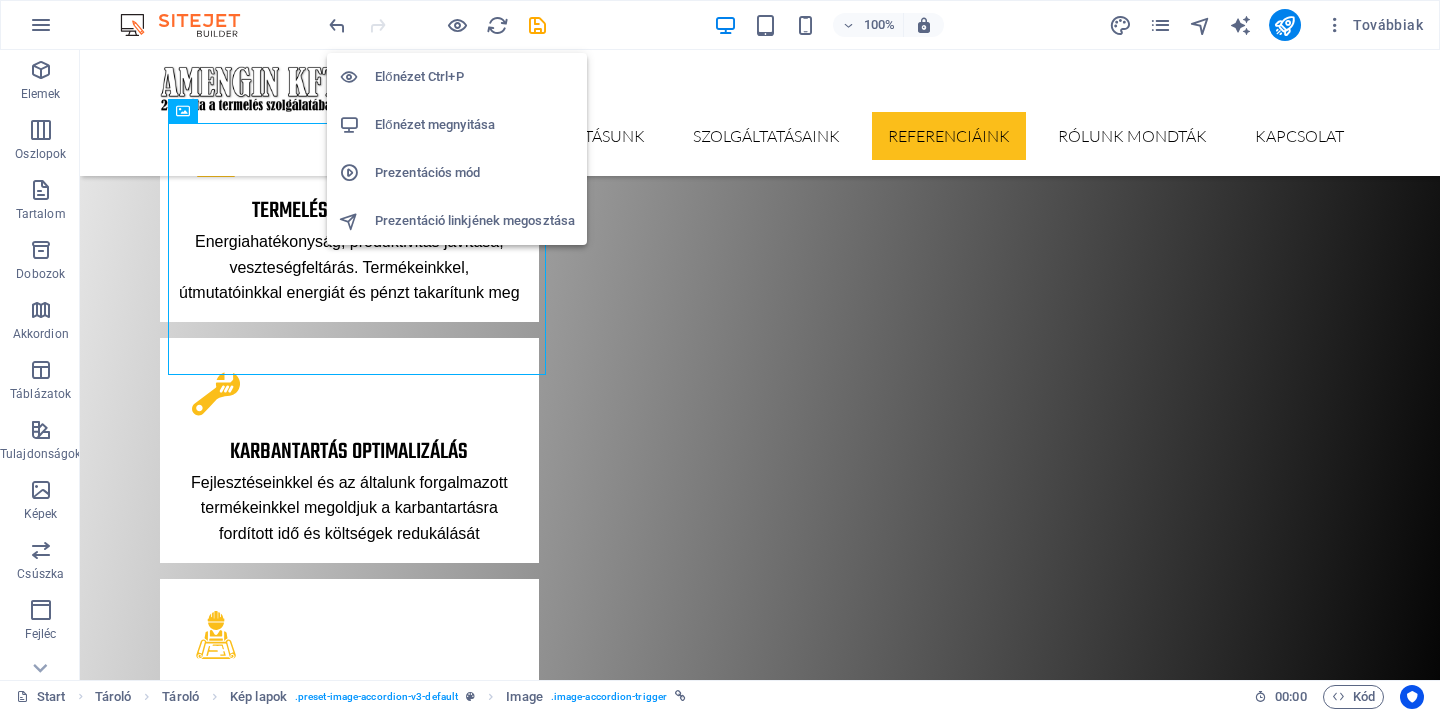 click on "Előnézet Ctrl+P" at bounding box center (475, 77) 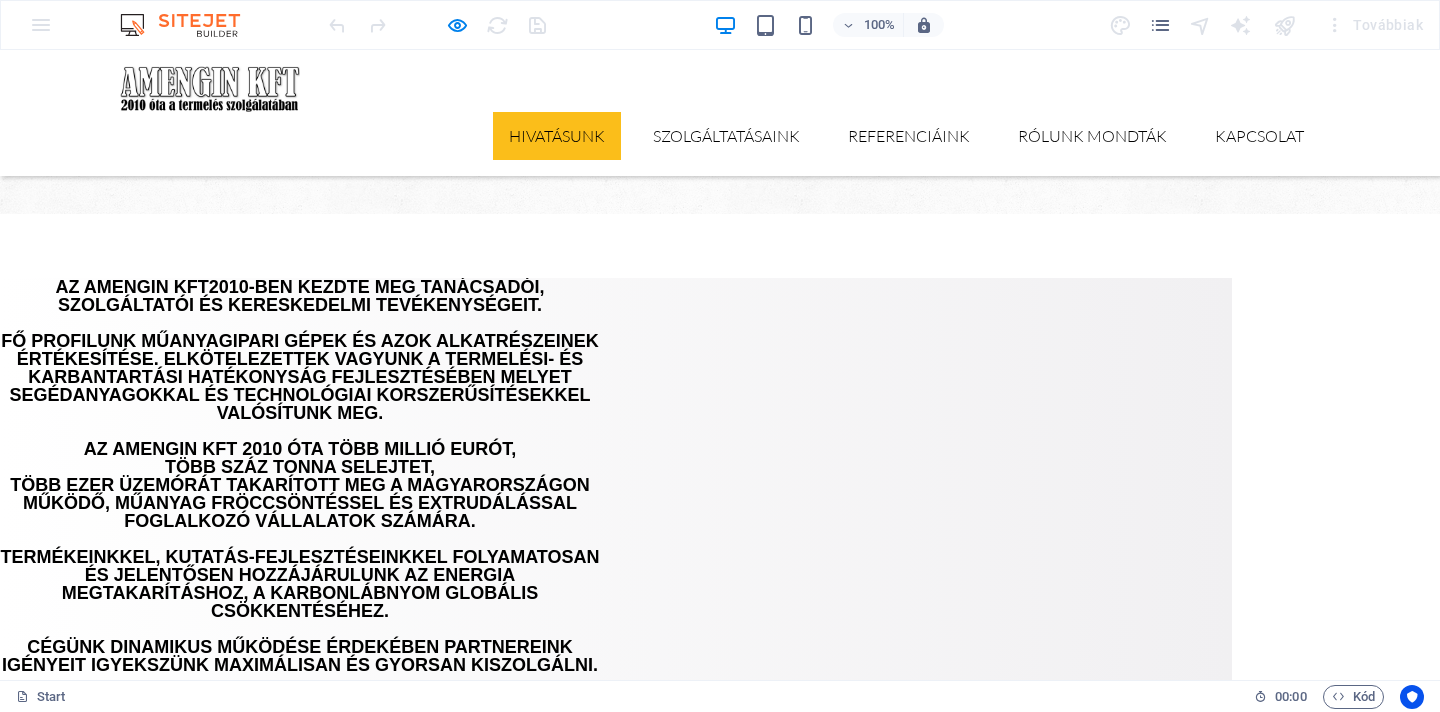 scroll, scrollTop: 1200, scrollLeft: 0, axis: vertical 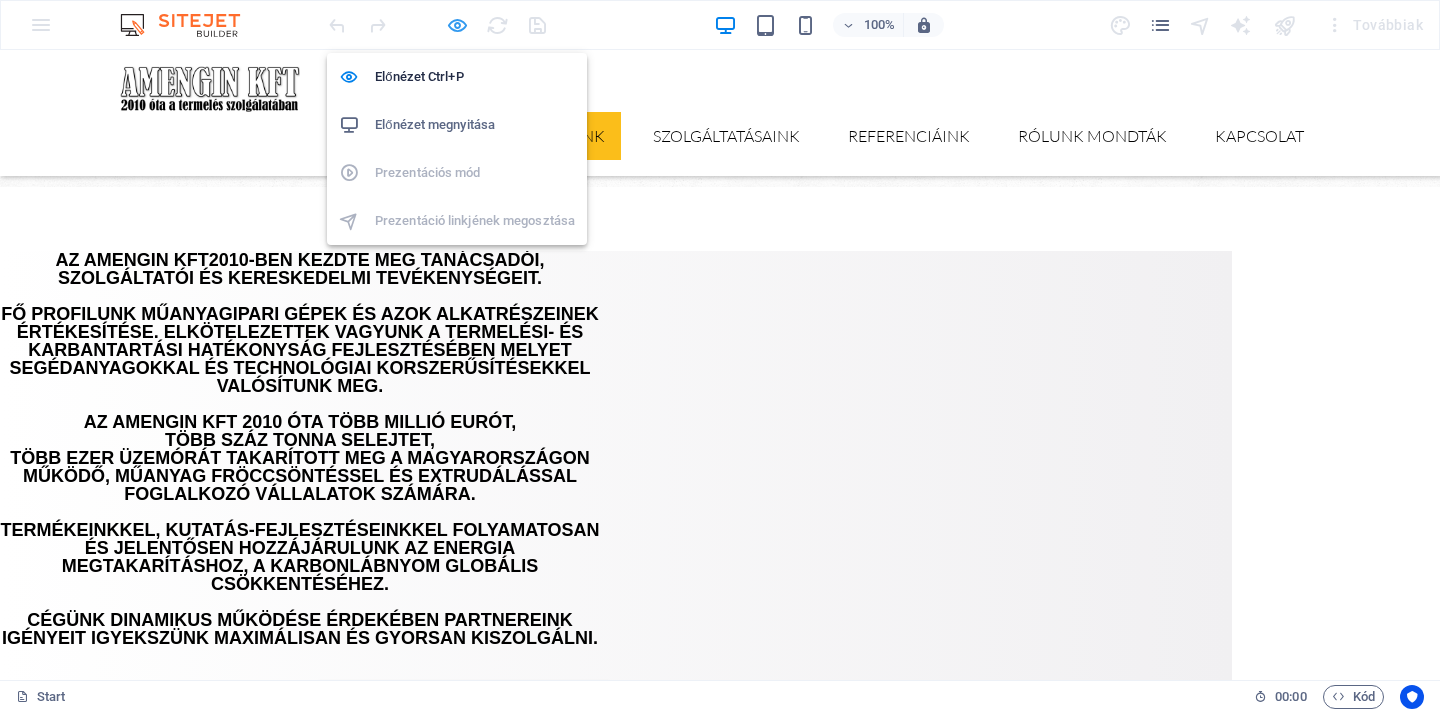 click at bounding box center [457, 25] 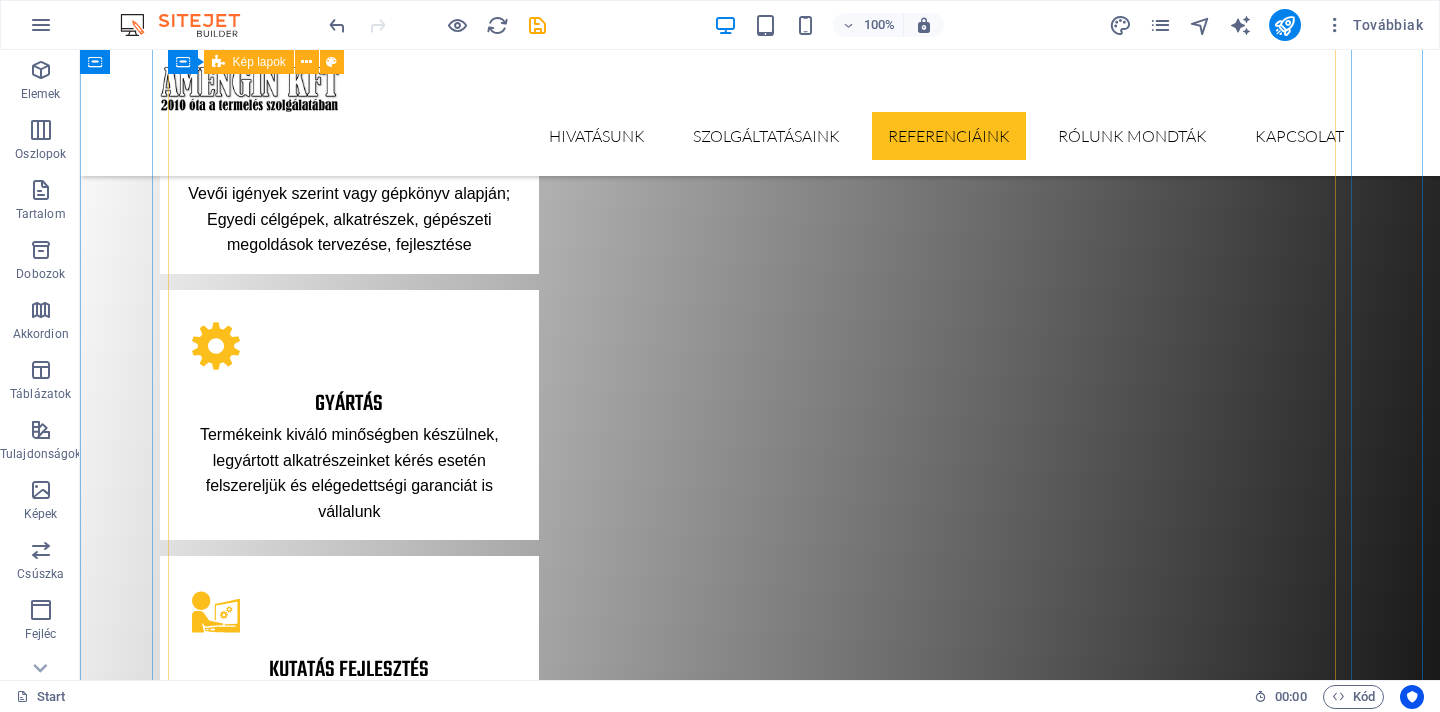 scroll, scrollTop: 3400, scrollLeft: 0, axis: vertical 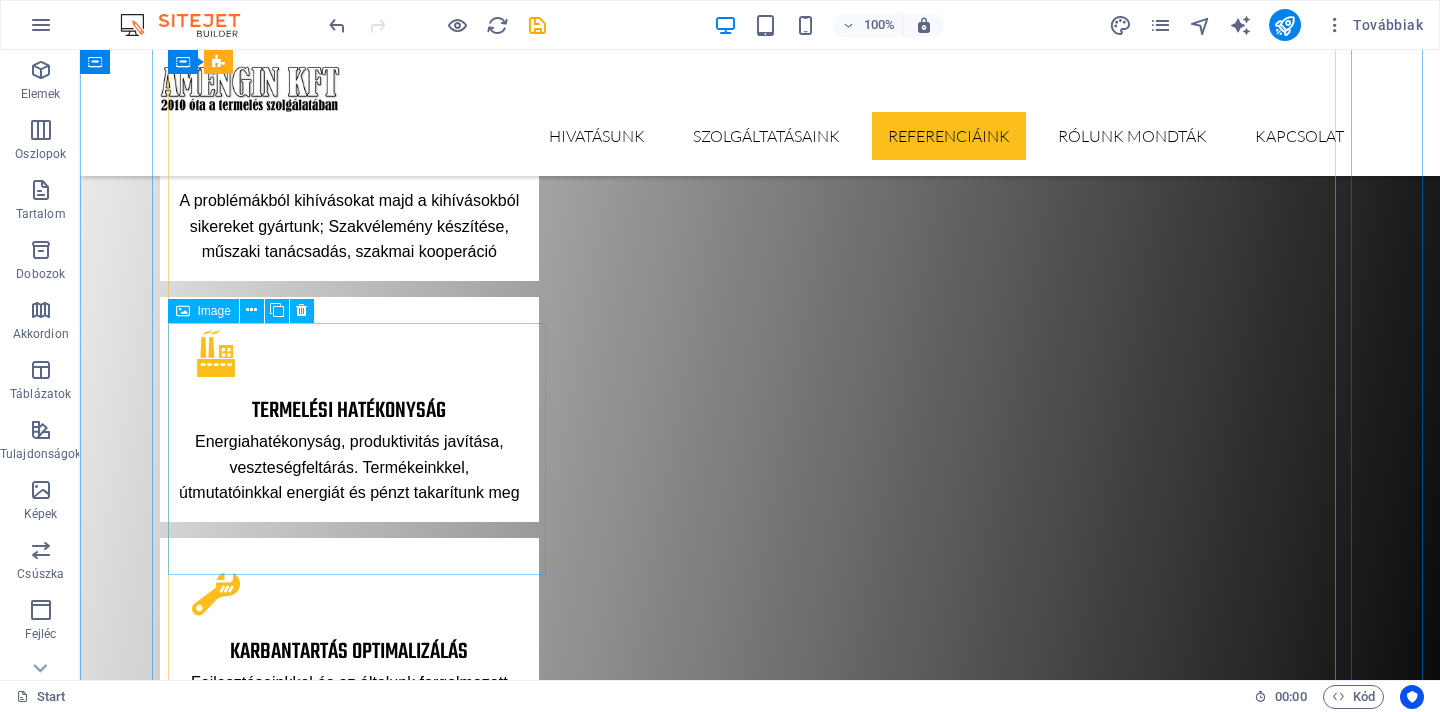 click on "PLASZTIKÁLÓ EGYSÉG" at bounding box center (580, 3838) 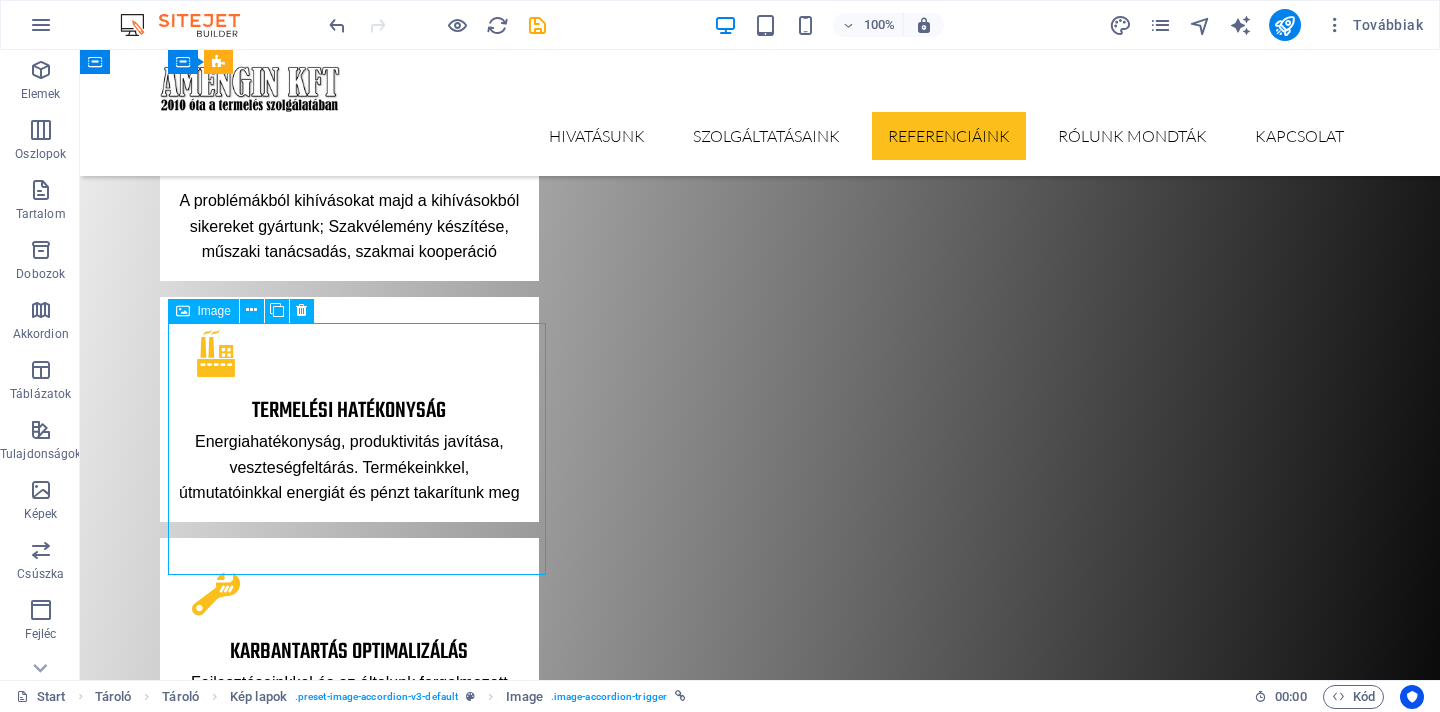 click on "PLASZTIKÁLÓ EGYSÉG" at bounding box center (580, 3838) 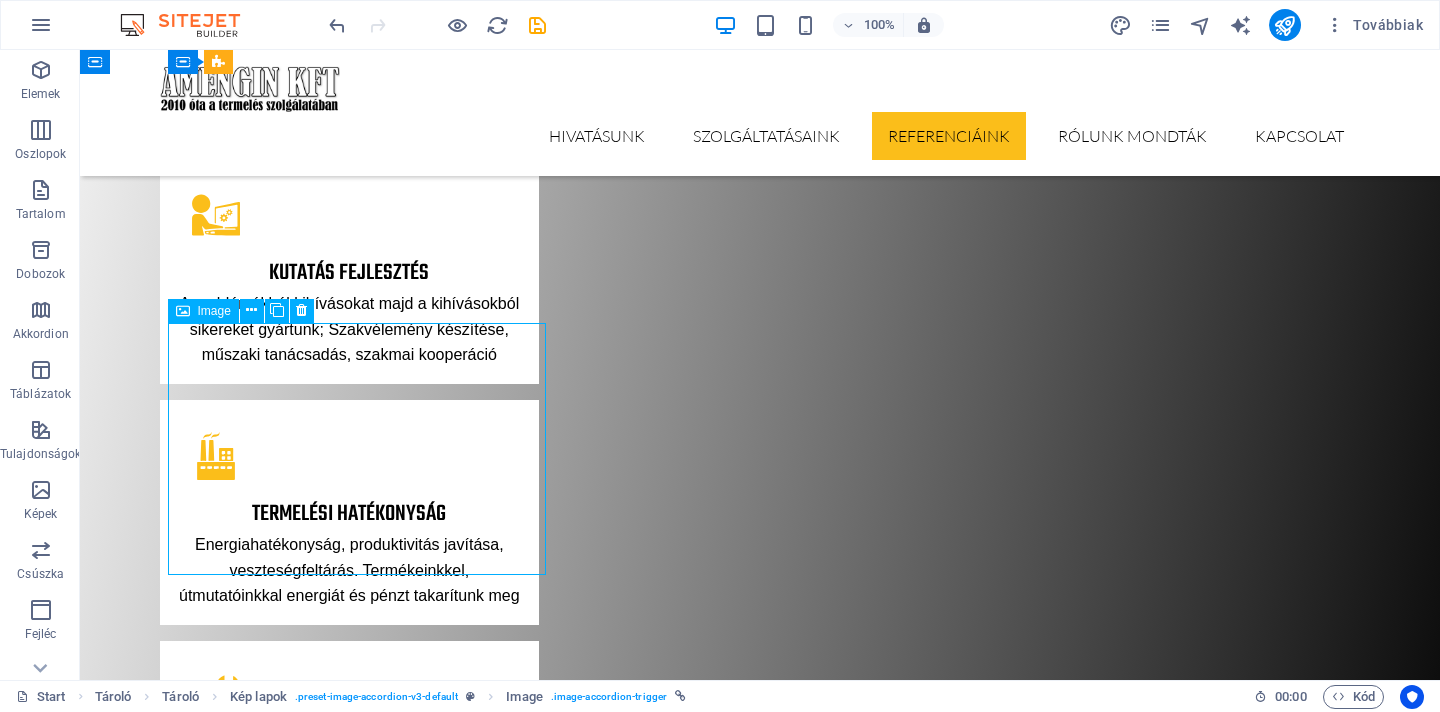 select on "px" 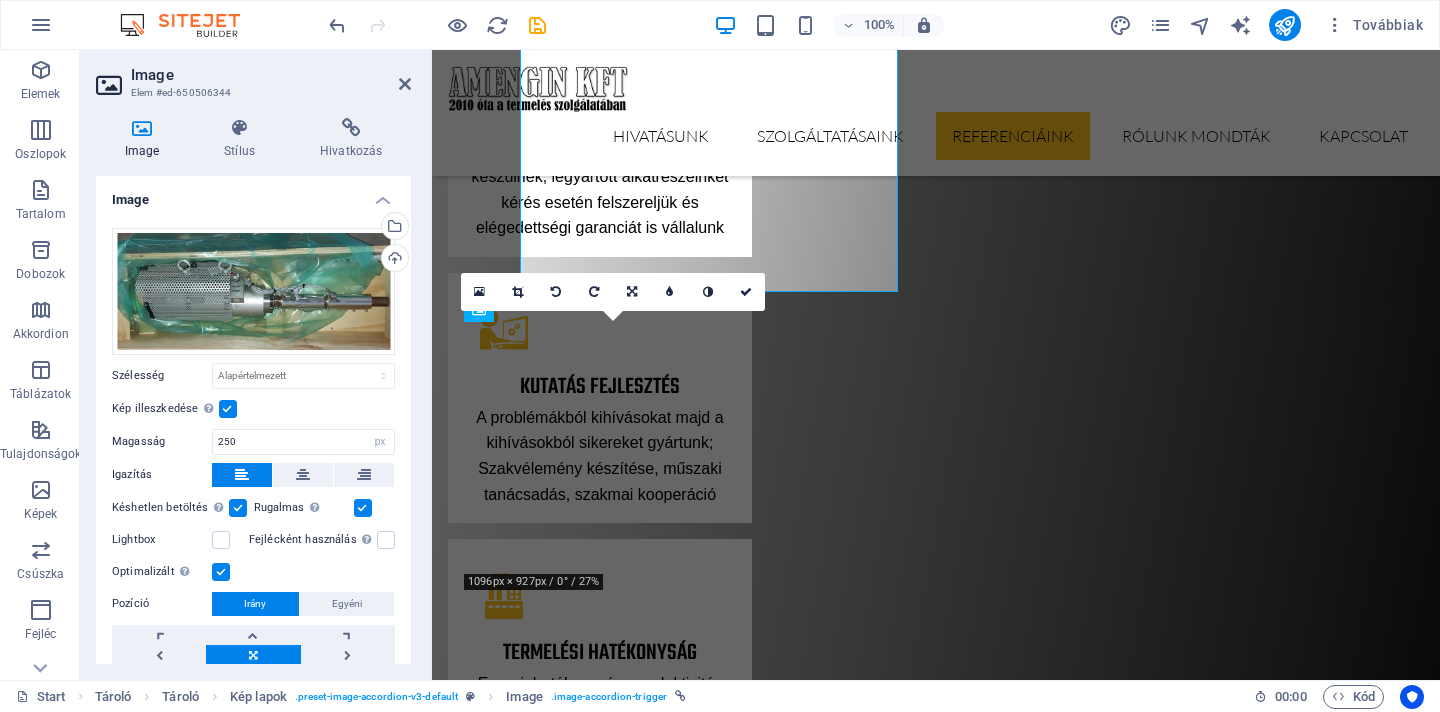 scroll, scrollTop: 3683, scrollLeft: 0, axis: vertical 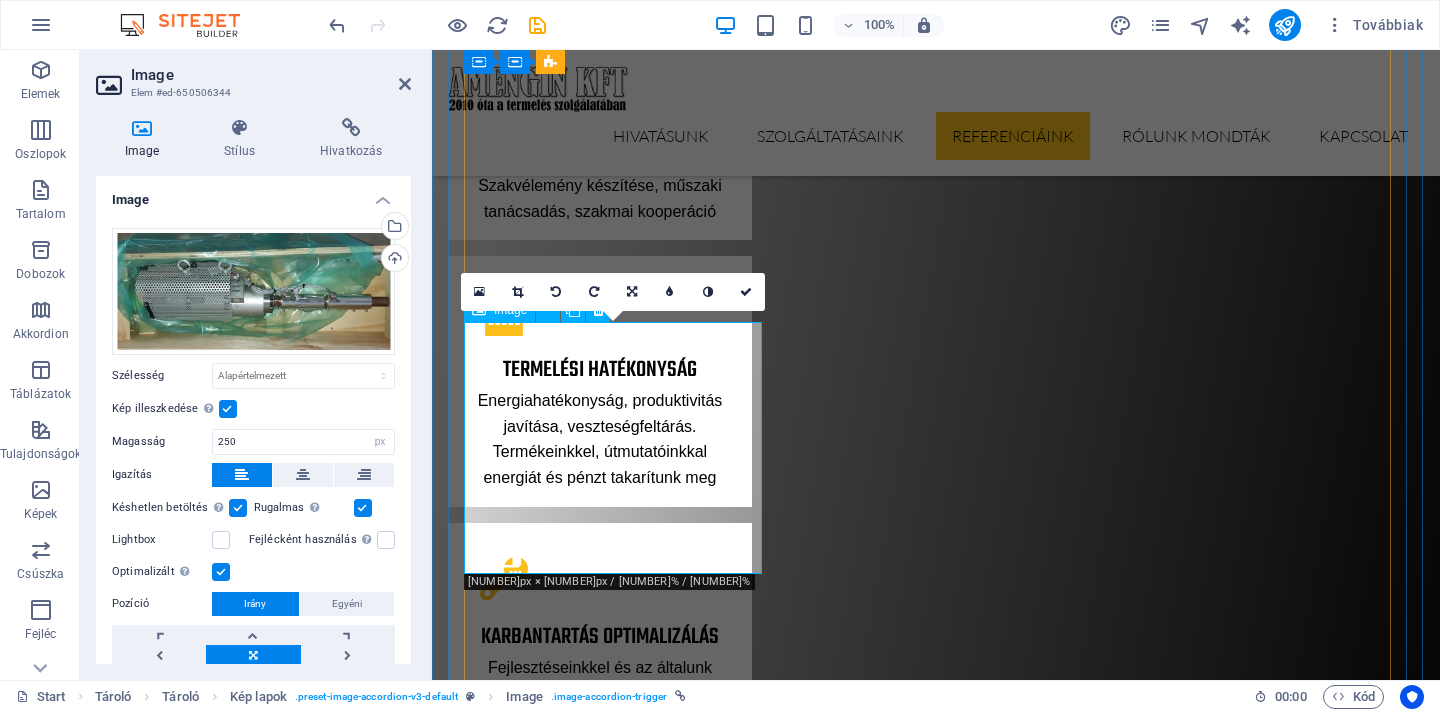 click on "PLASZTIKÁLÓ EGYSÉG" at bounding box center (868, 3975) 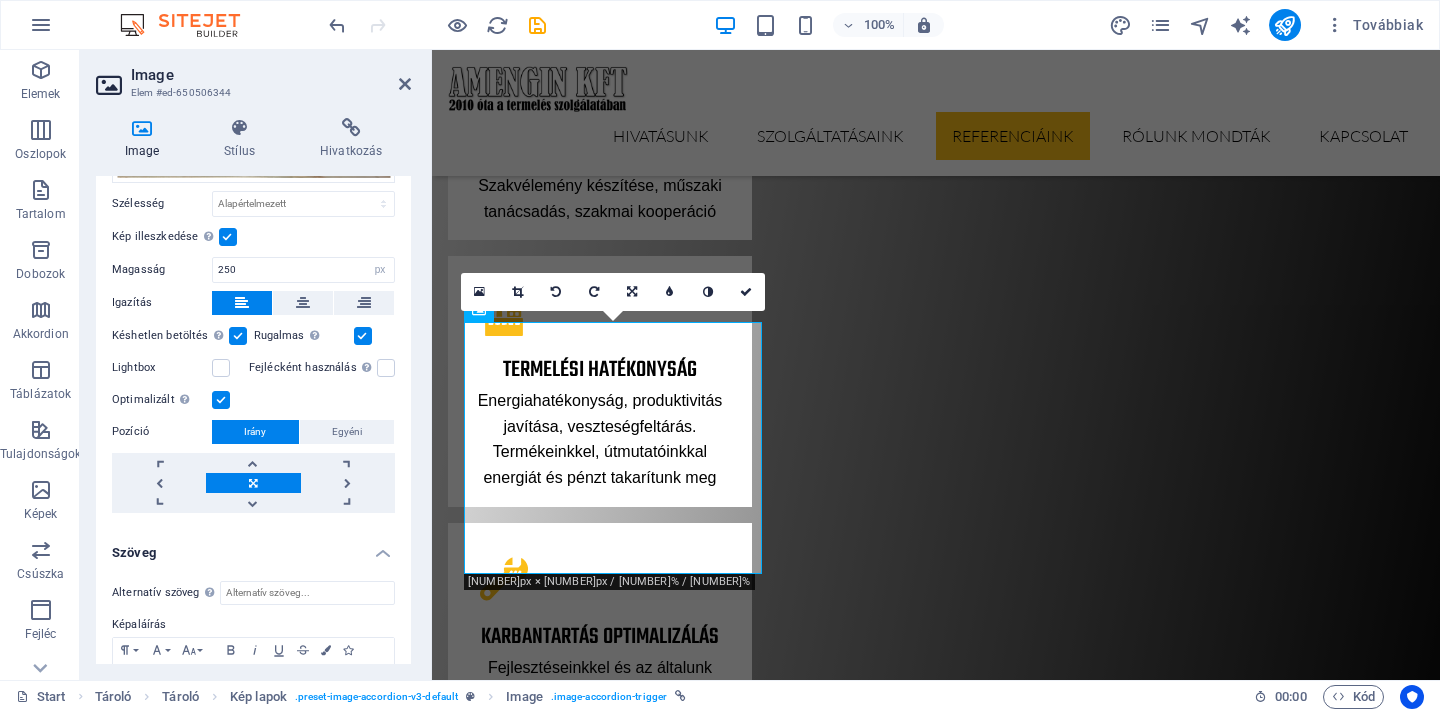 scroll, scrollTop: 271, scrollLeft: 0, axis: vertical 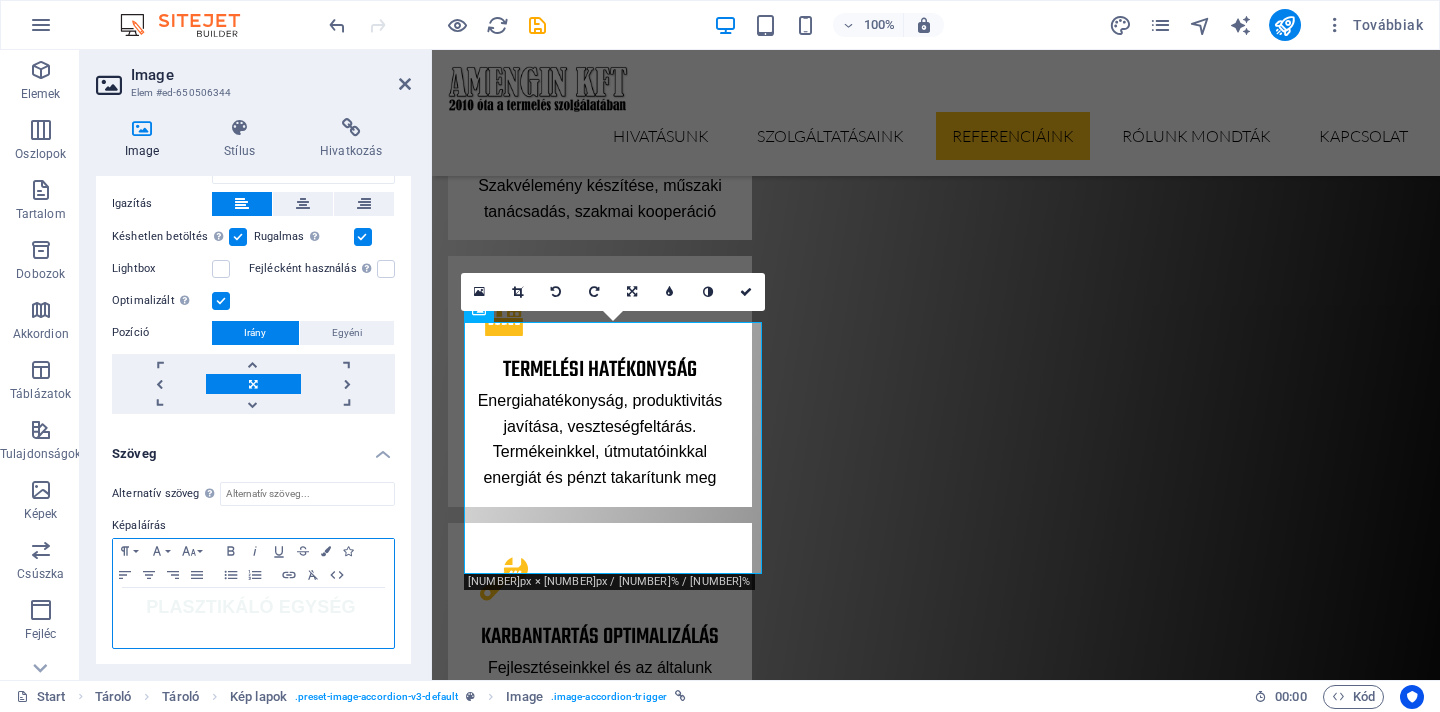 click on "PLASZTIKÁLÓ EGYSÉG" at bounding box center [253, 608] 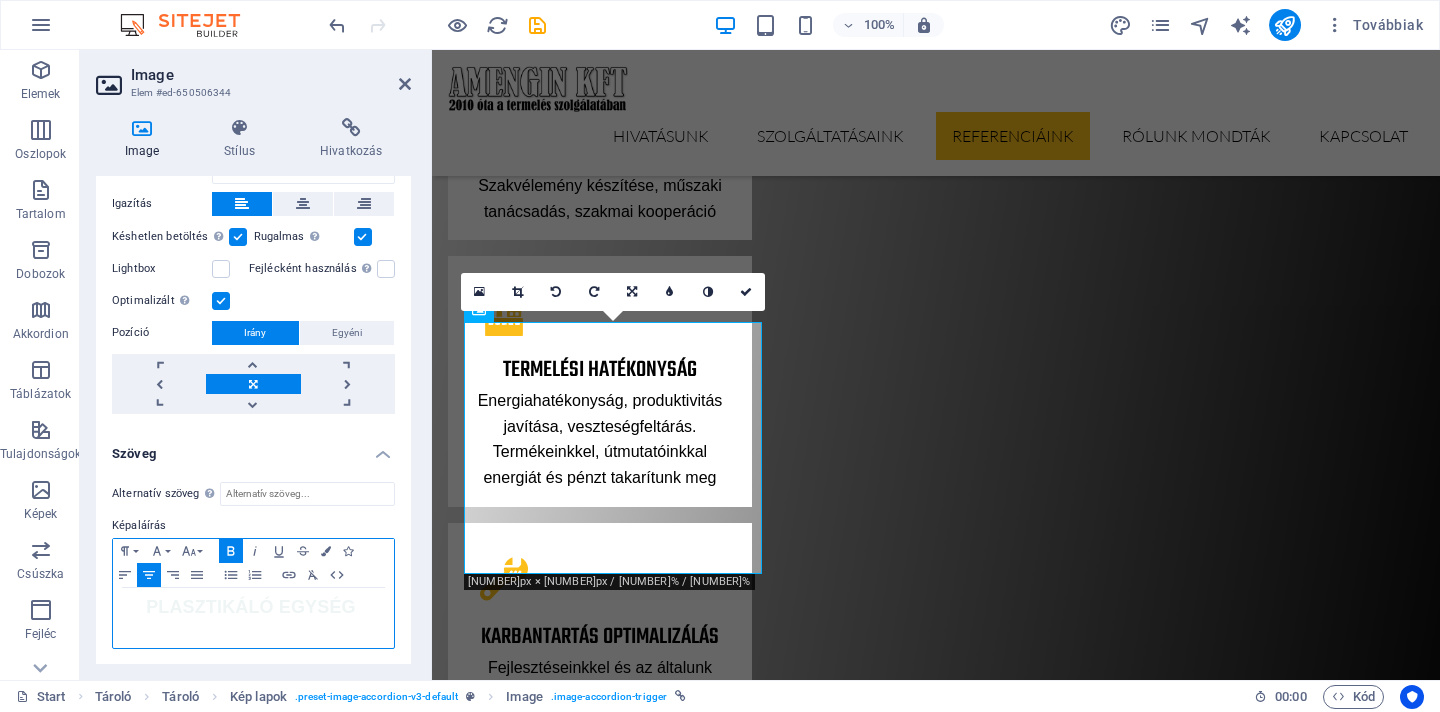 click on "PLASZTIKÁLÓ EGYSÉG" at bounding box center (251, 607) 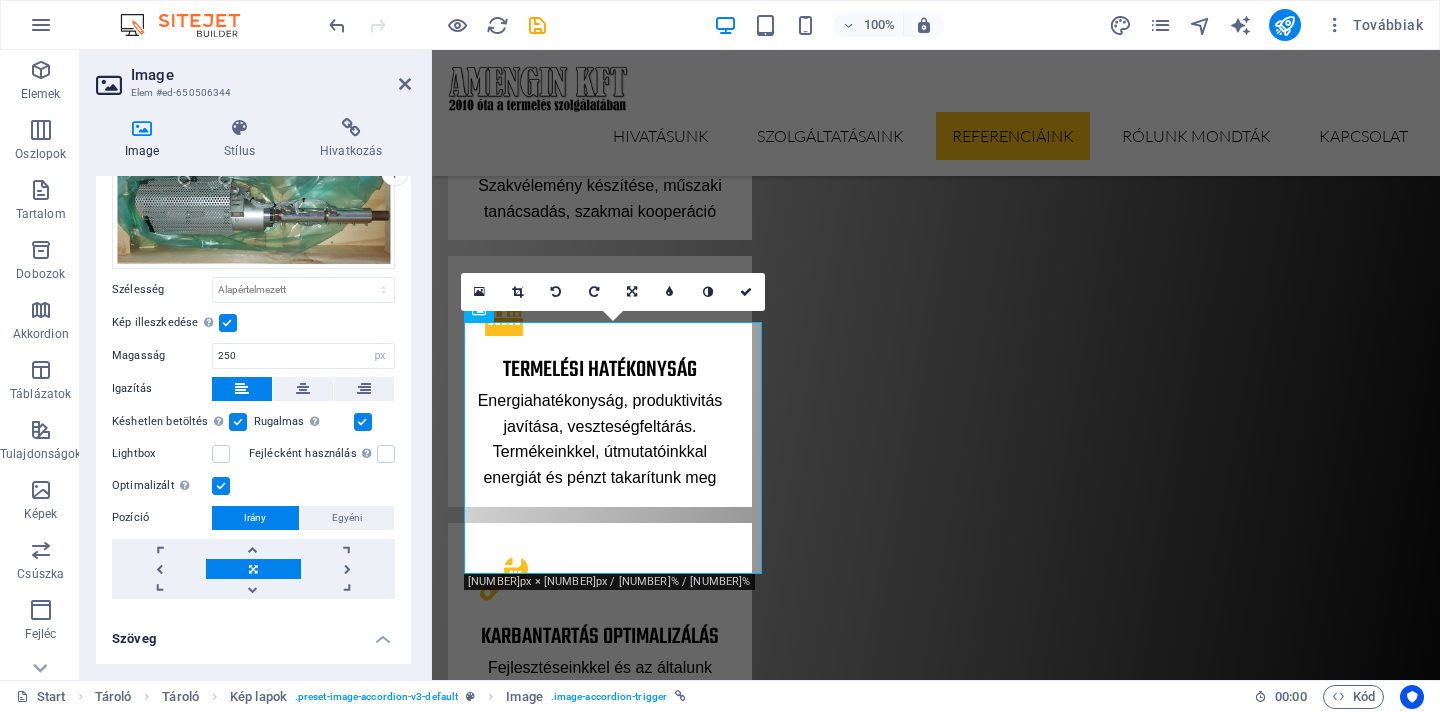 scroll, scrollTop: 0, scrollLeft: 0, axis: both 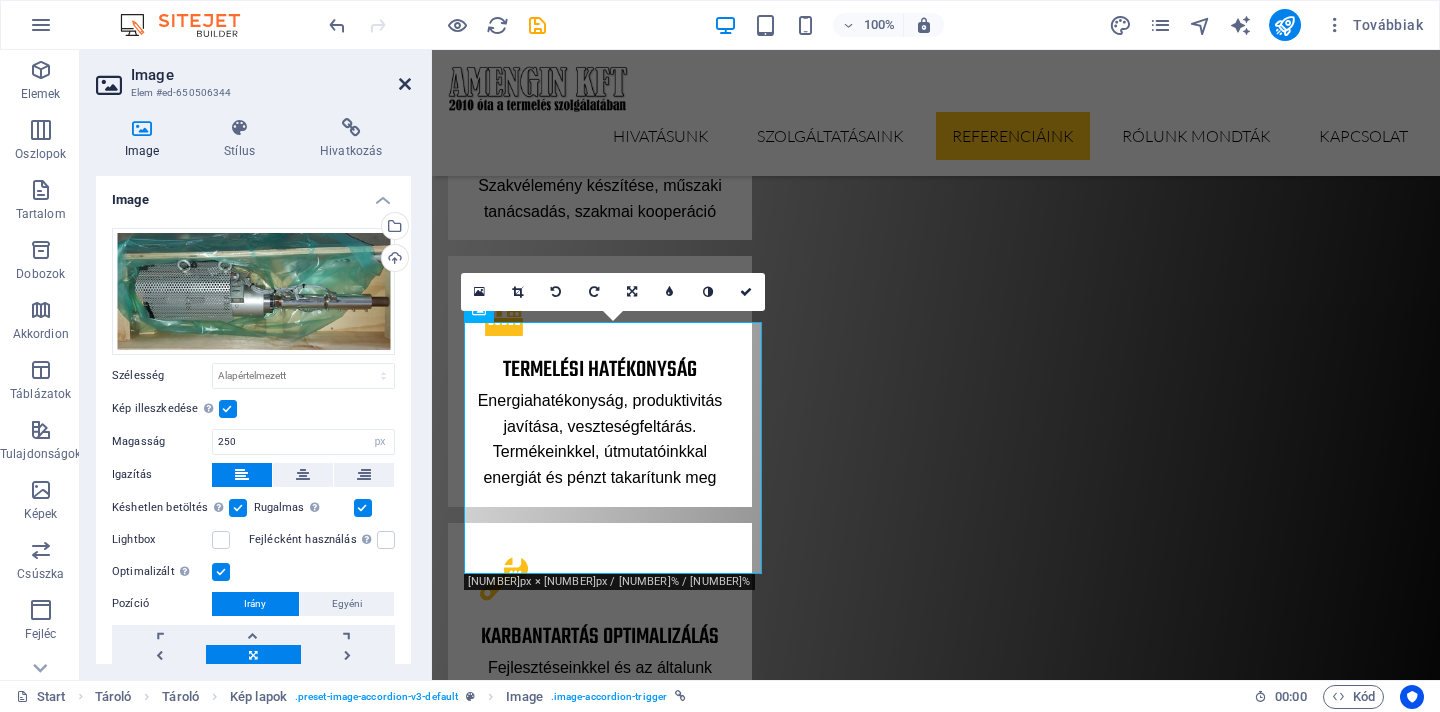 click at bounding box center (405, 84) 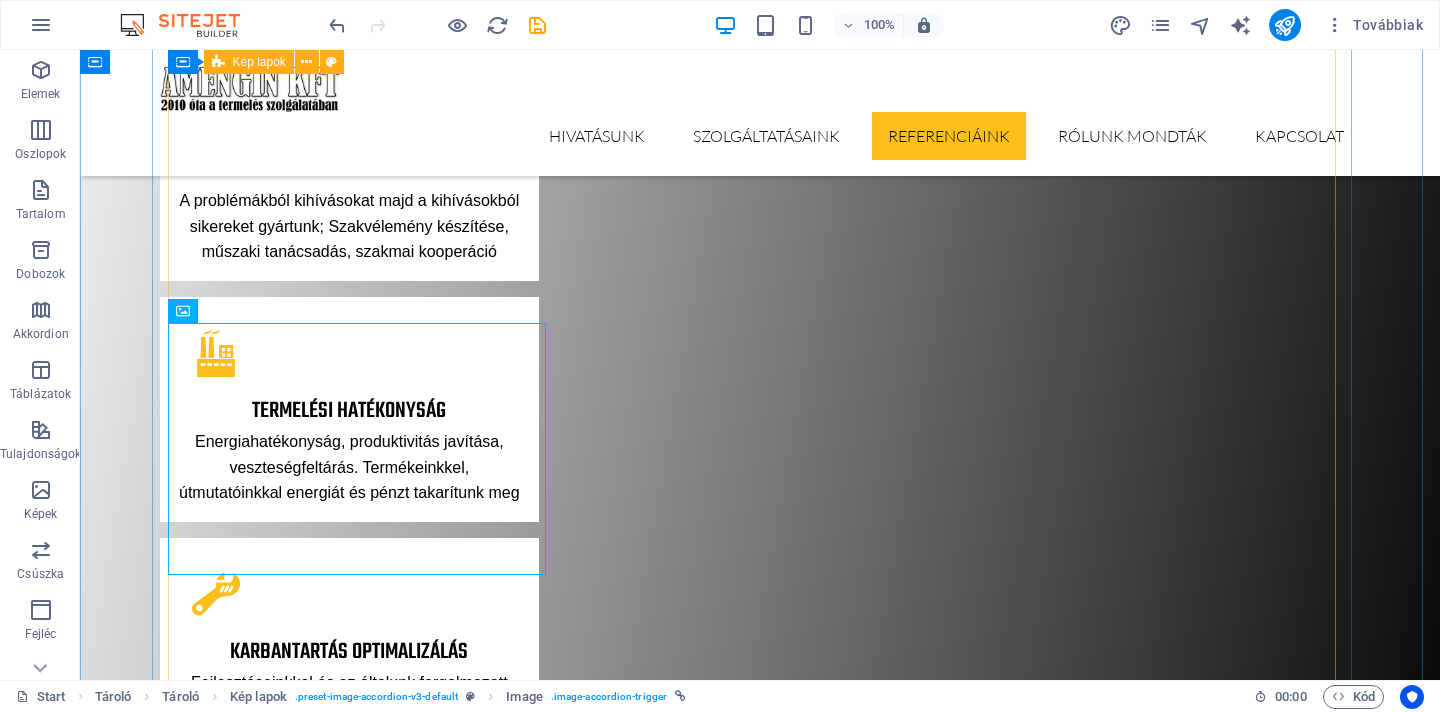 click on "EGYEDI CÉLGÉP EGYEDI IGÉNYEKRE SZABOTT MŰANYAGGYÁRTÓ BERENDEZÉS, ELSŐKÉNT MAGYARORSZÁGON HENGER+CSIGA GYÁRI MINŐSÉGŰ CSIGA+CSIGACSÚCS, HENGER+DŰZNI  PLASZTIKÁLÓ EGYSÉG   KOMPLETT FRÖCCSEGYSÉG, FŰTÉSEKKEL VÉDŐBURKOLATTAL  HAITIAN CSIGACSÚCS GF 55   A GYÁRI HAITIAN (ALSÓ) CSERÉJE PORKOHÁSZATI ELJÁRÁSSAL KÉSZÜLT CSIGACSÚCSRA AMELY GARANTÁLTAN ELLENÁLL A KORRÓZIÓS ÉS ÜVEGSZÁLAS KIHÍVÁSOKNAK BOY CSIGACSÚCSOK   BOY AGGREGÁT ALKATRÉSZEKET IS GYÁRTUNK, IGÉNY SZERINTI MÉRETBEN ENGEL CSIGACSÚCSOK GF 55   ENGEL CSIGACSÚCSOK MAGAS KOPÁSÁLLÓSÁGGAL, EXTRÉM ÜVEGSZÁLTARTALOMHOZ EGYEDI DŰZNIK GF30 EGYEDI DŰZNIK 30 TÖMEGSZÁZALÉKBAN ÜVEGSZÁLAT TARTALMAZÓ ALAPANYAG FELDOLGOZÁSÁHOZ KOMPLETT CSIGACSÚCSOK GF 40 GF40 CSIGACSÚCSOK 4 0  TÖMEGSZÁZALÉKBAN ÜVEGSZÁLAT TARTALMAZÓ ALAPANYAG FELDOLGOZÁSÁHOZ ZÁRÓ- ÉS NYOMÓGYŰRŰ EGYEDI IGÉNYRE TERVEZETT ÉS GYÁRTOTT VISSZAÁRAMLÁSGÁTLÓ, NYOMÓGYŰRŰ CSIGACSÚCSHOZ DEMAG CSIGACSÚCS ENGEL DŰZNI" at bounding box center (760, 10322) 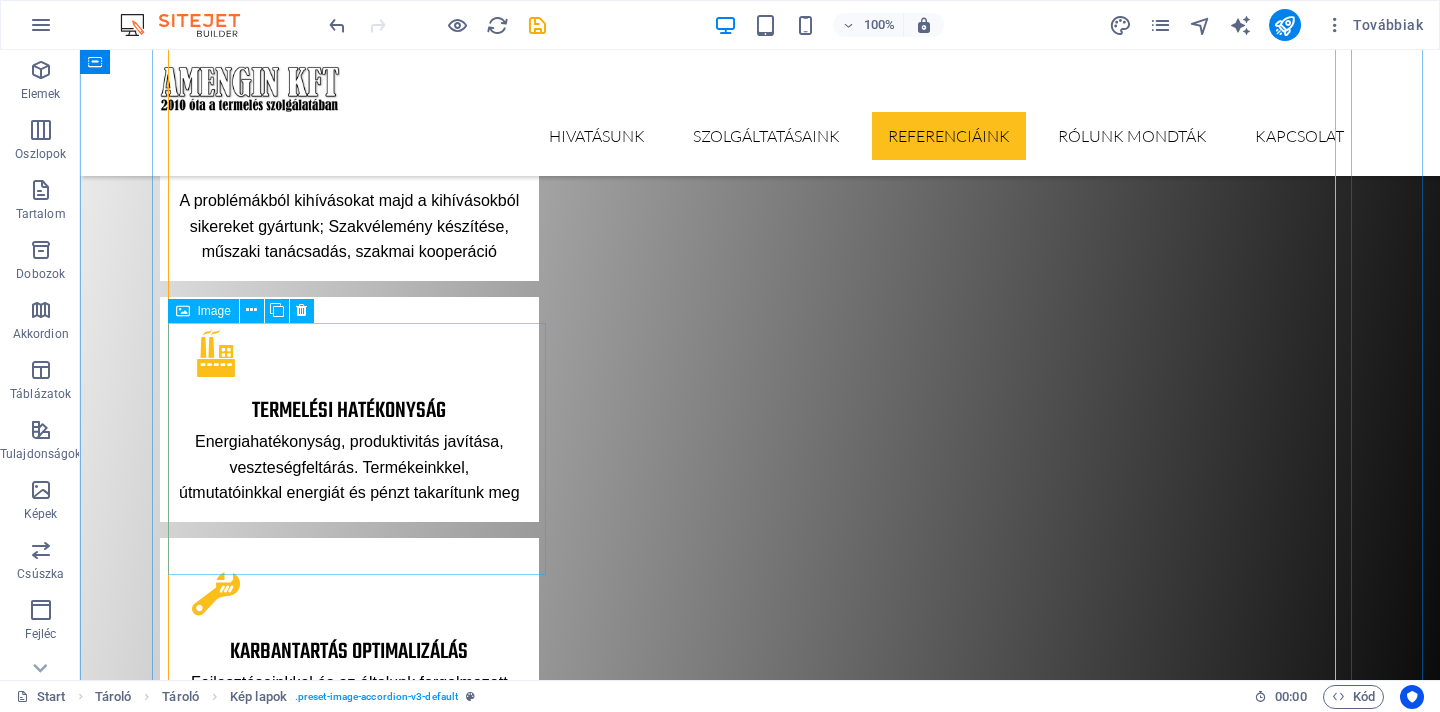 click on "PLASZTIKÁLÓ EGYSÉG" at bounding box center (580, 3838) 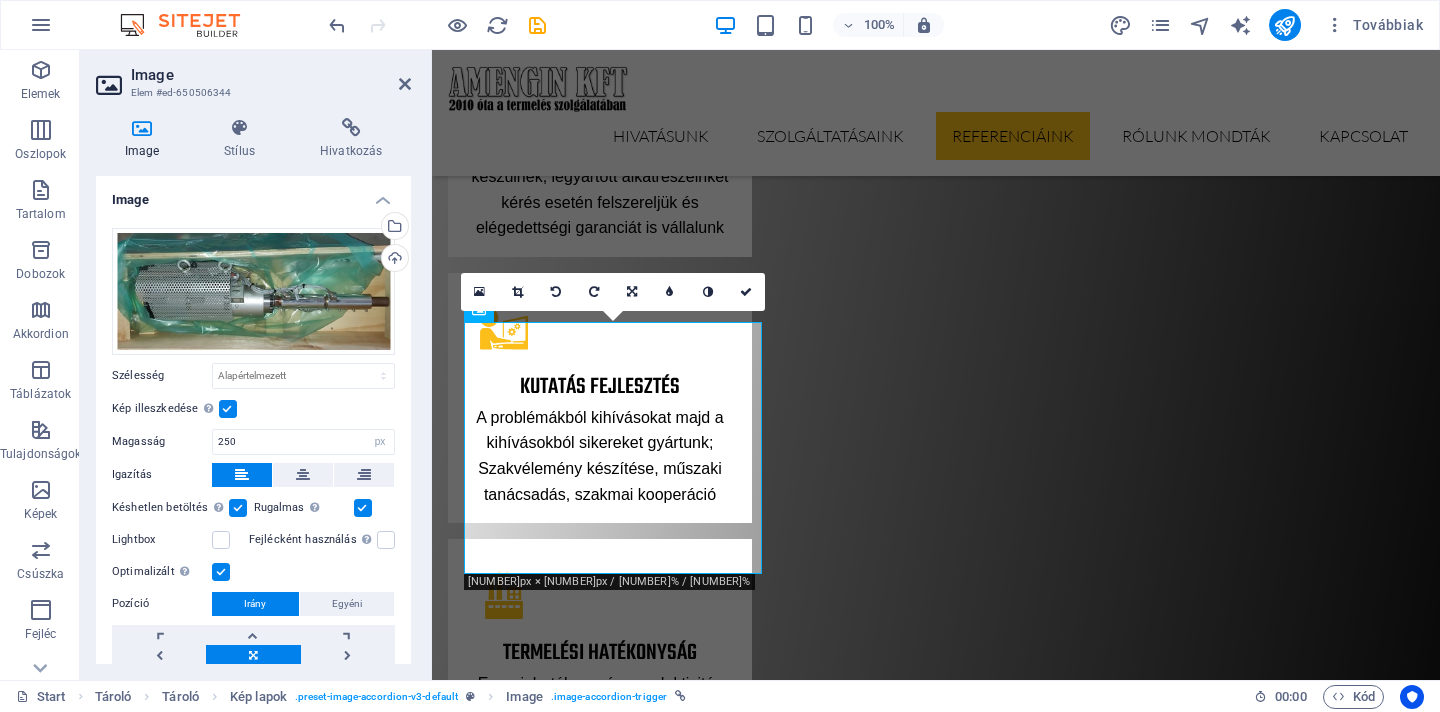 scroll, scrollTop: 3683, scrollLeft: 0, axis: vertical 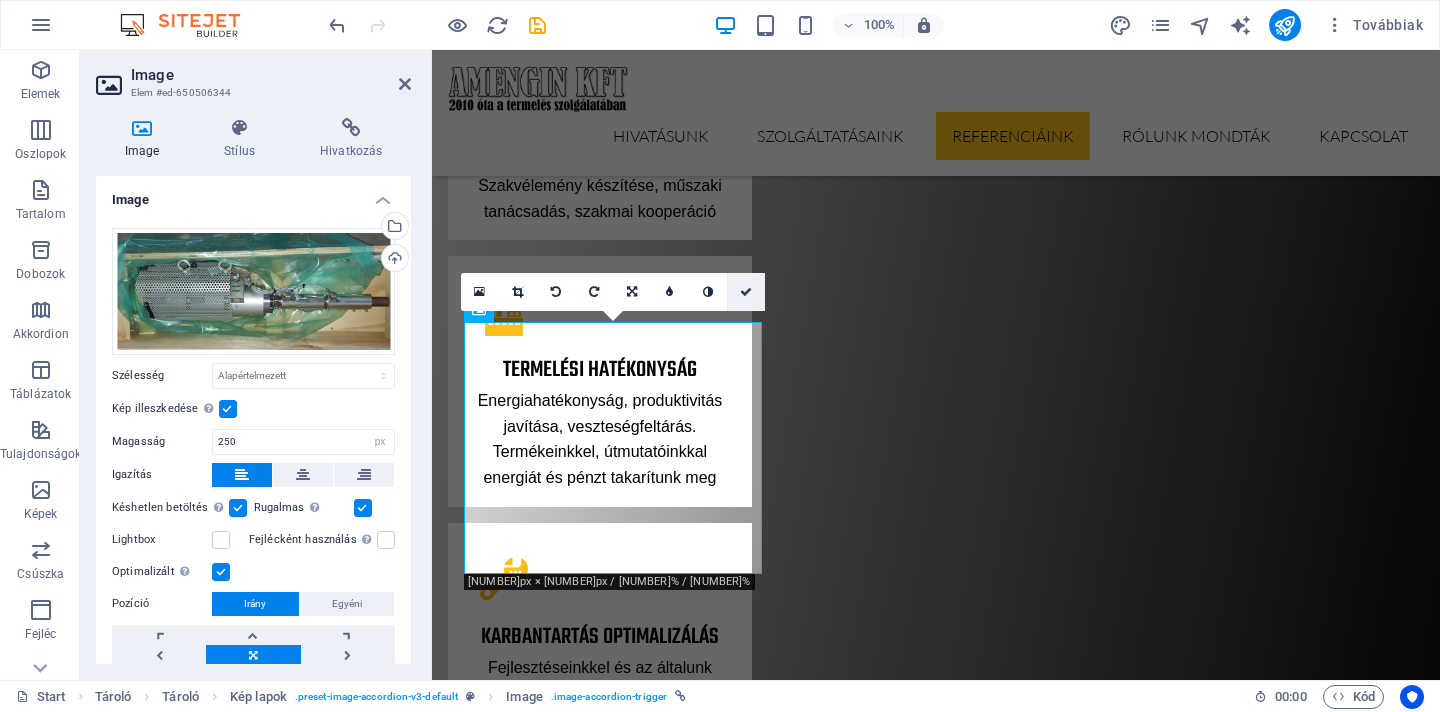 click at bounding box center [746, 292] 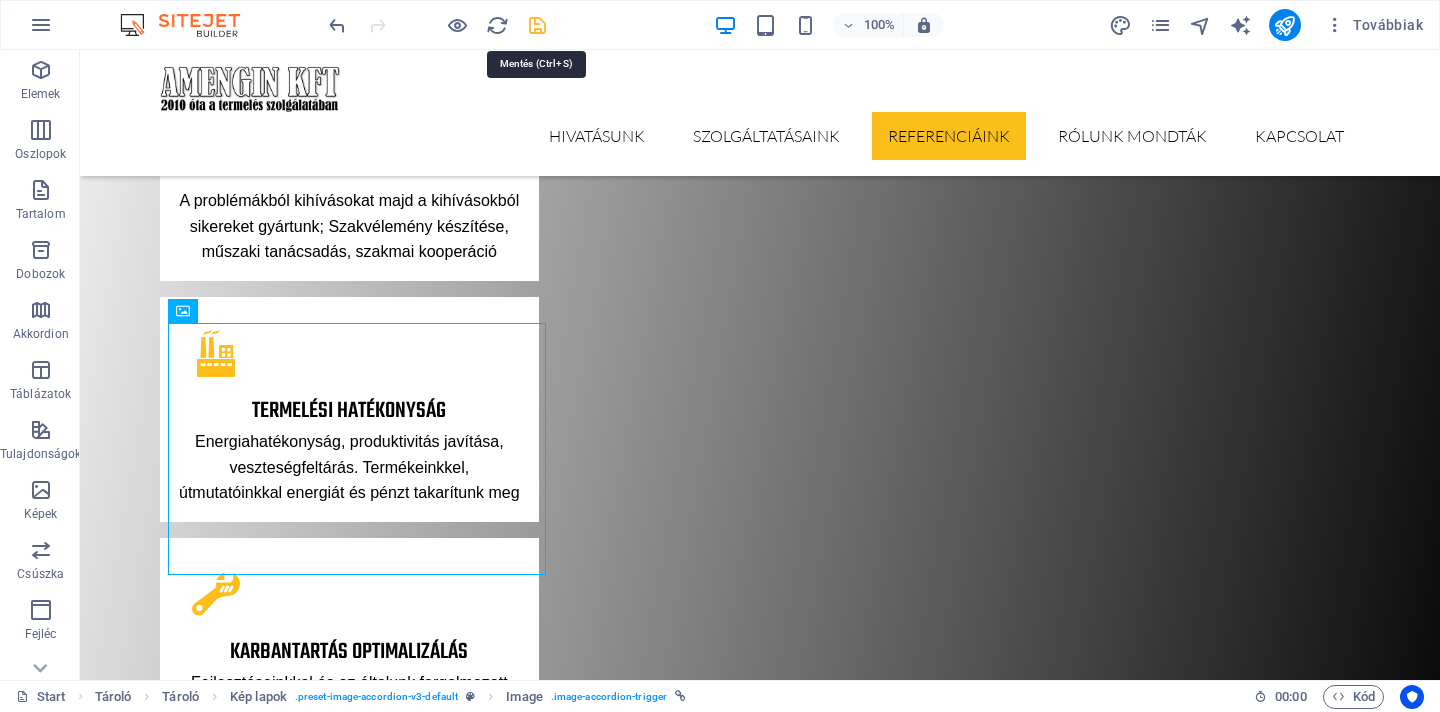 click at bounding box center [537, 25] 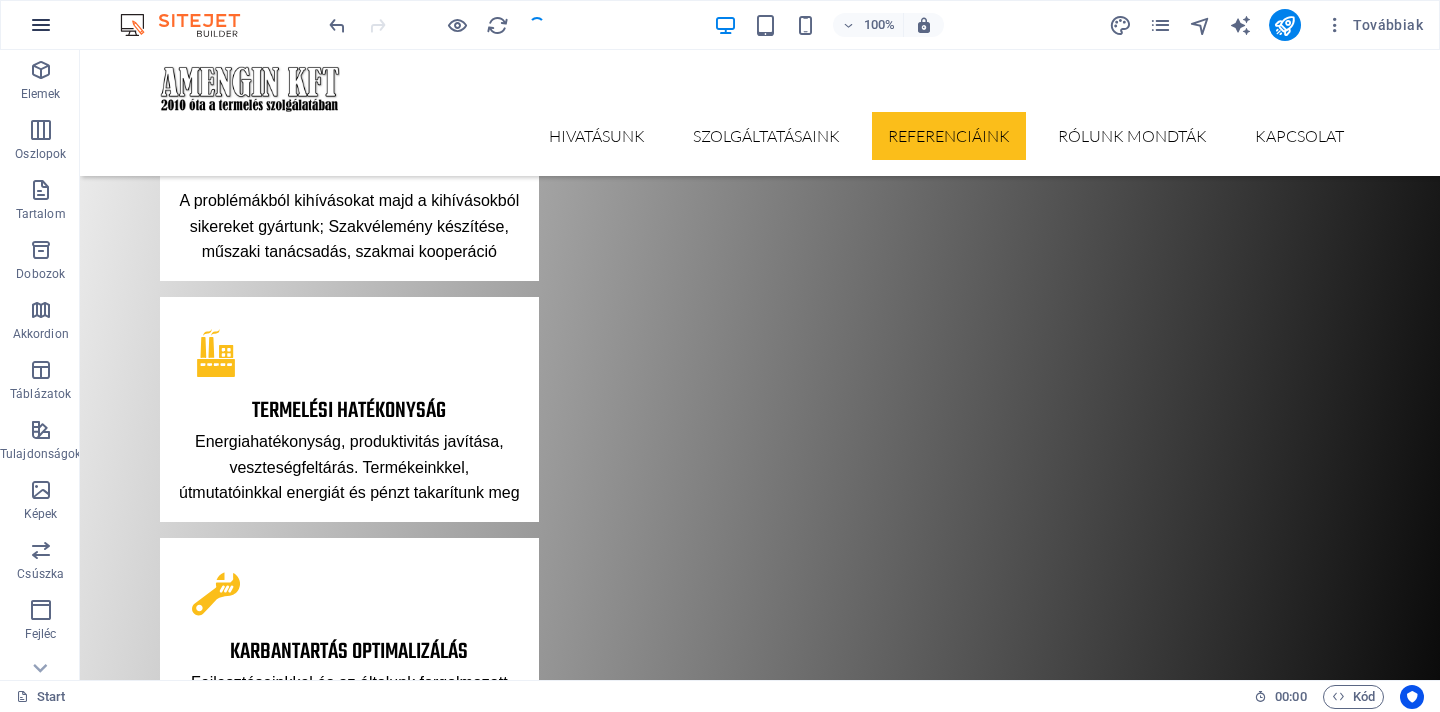 click at bounding box center [41, 25] 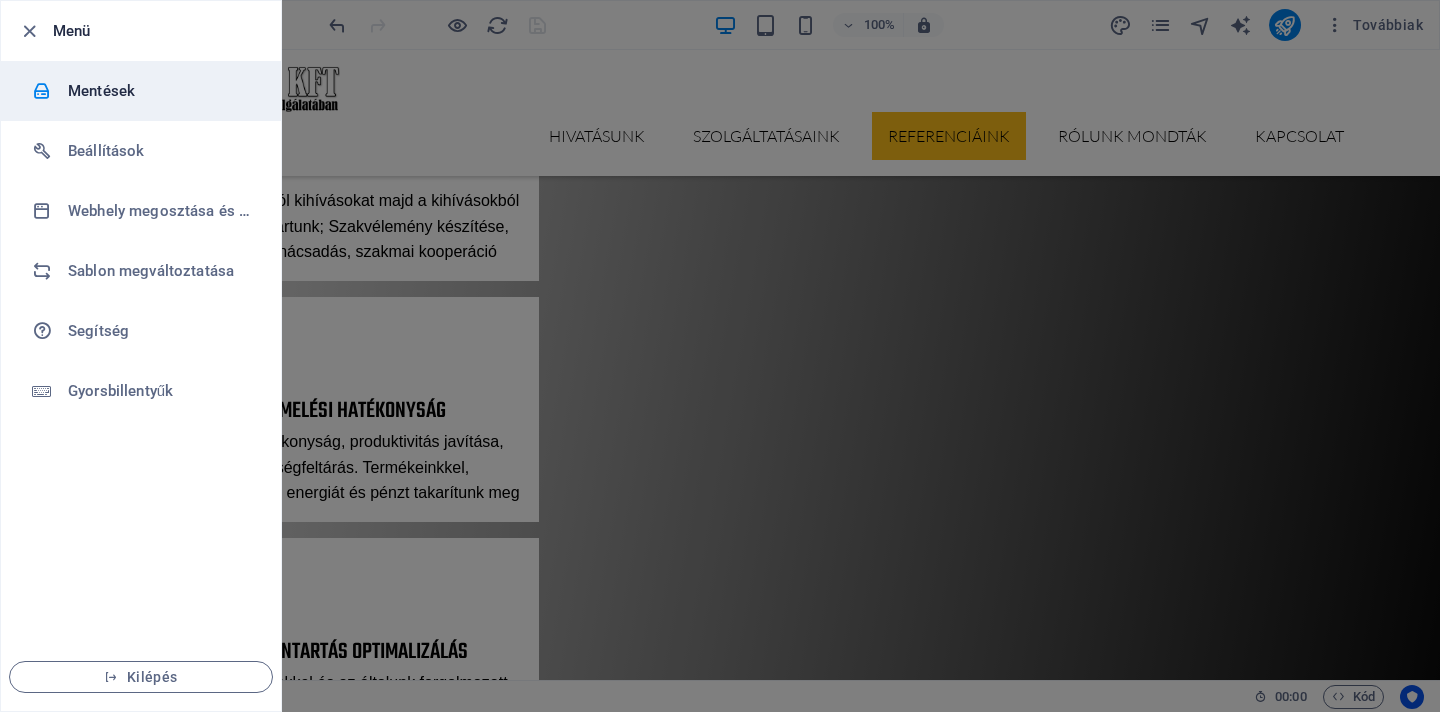 click on "Mentések" at bounding box center [160, 91] 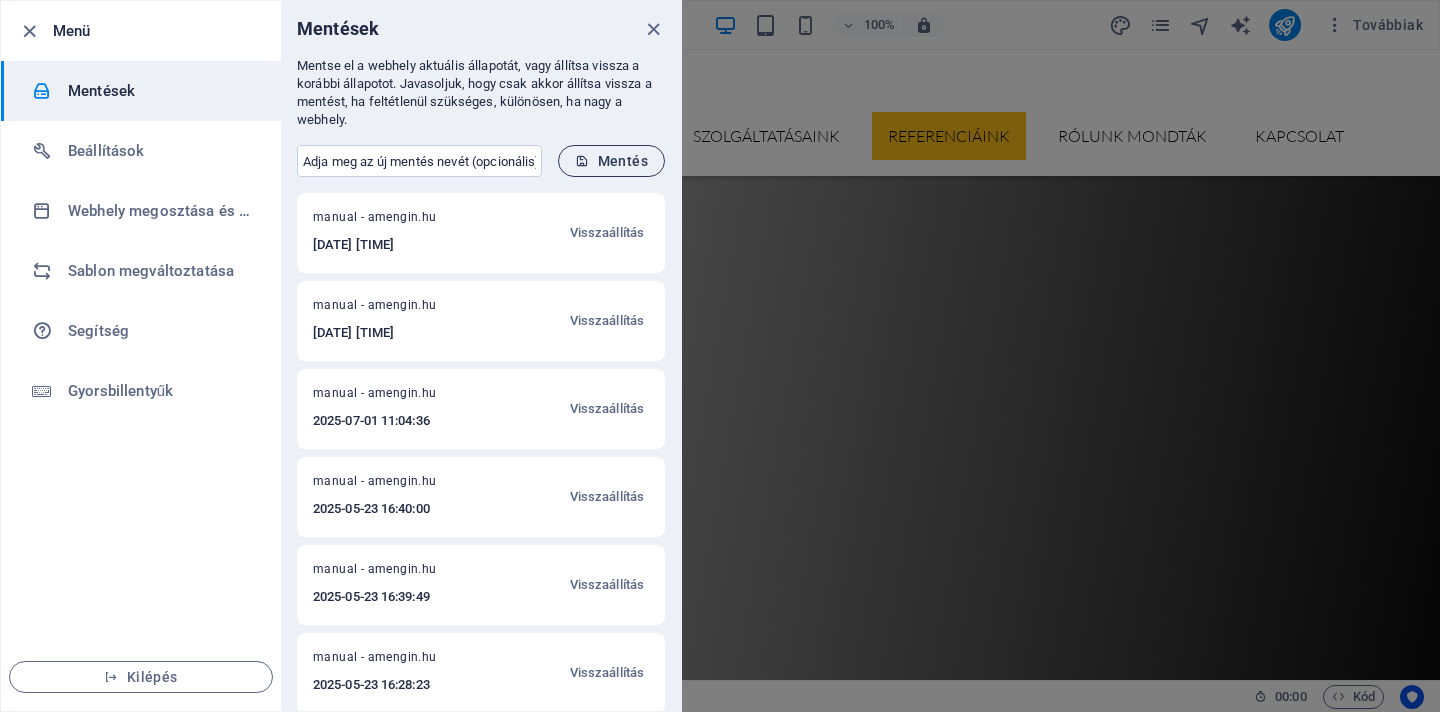 click on "Mentés" at bounding box center (611, 161) 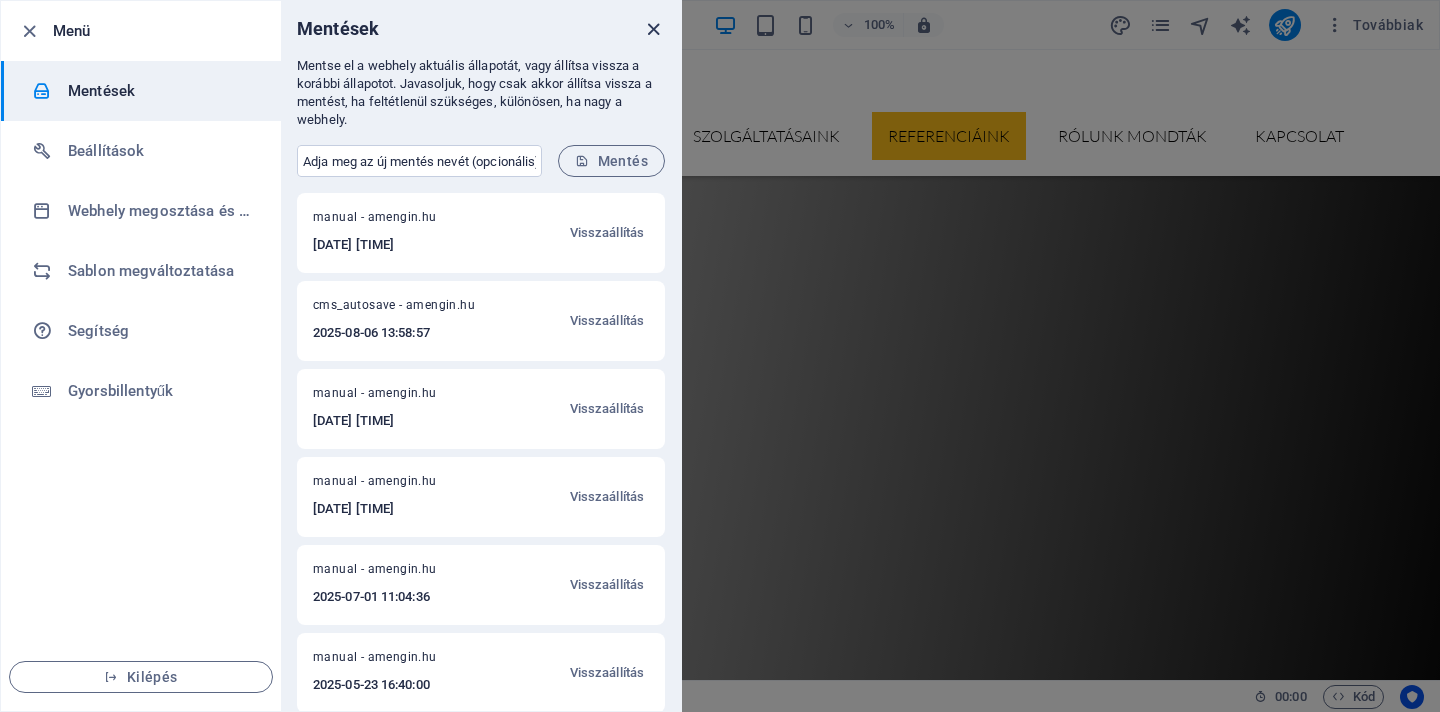 click at bounding box center (653, 29) 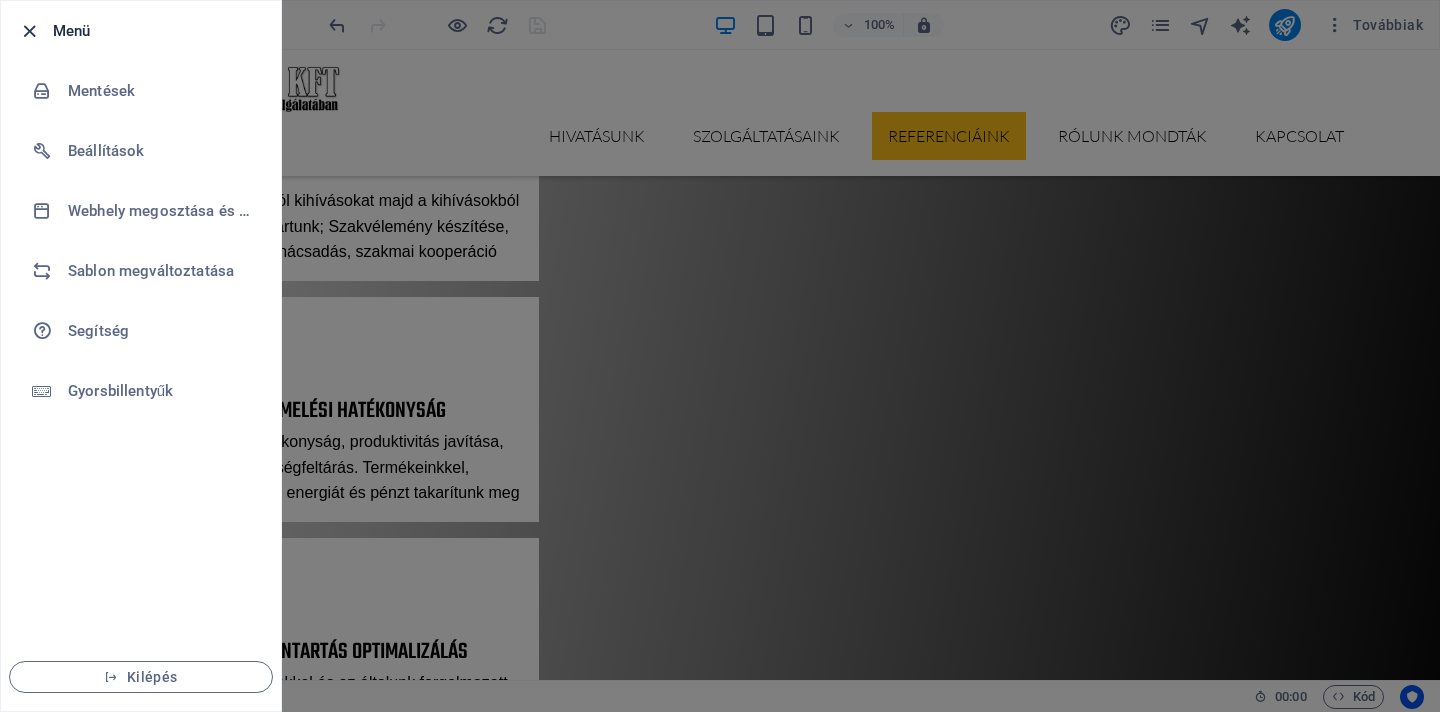 click at bounding box center (29, 31) 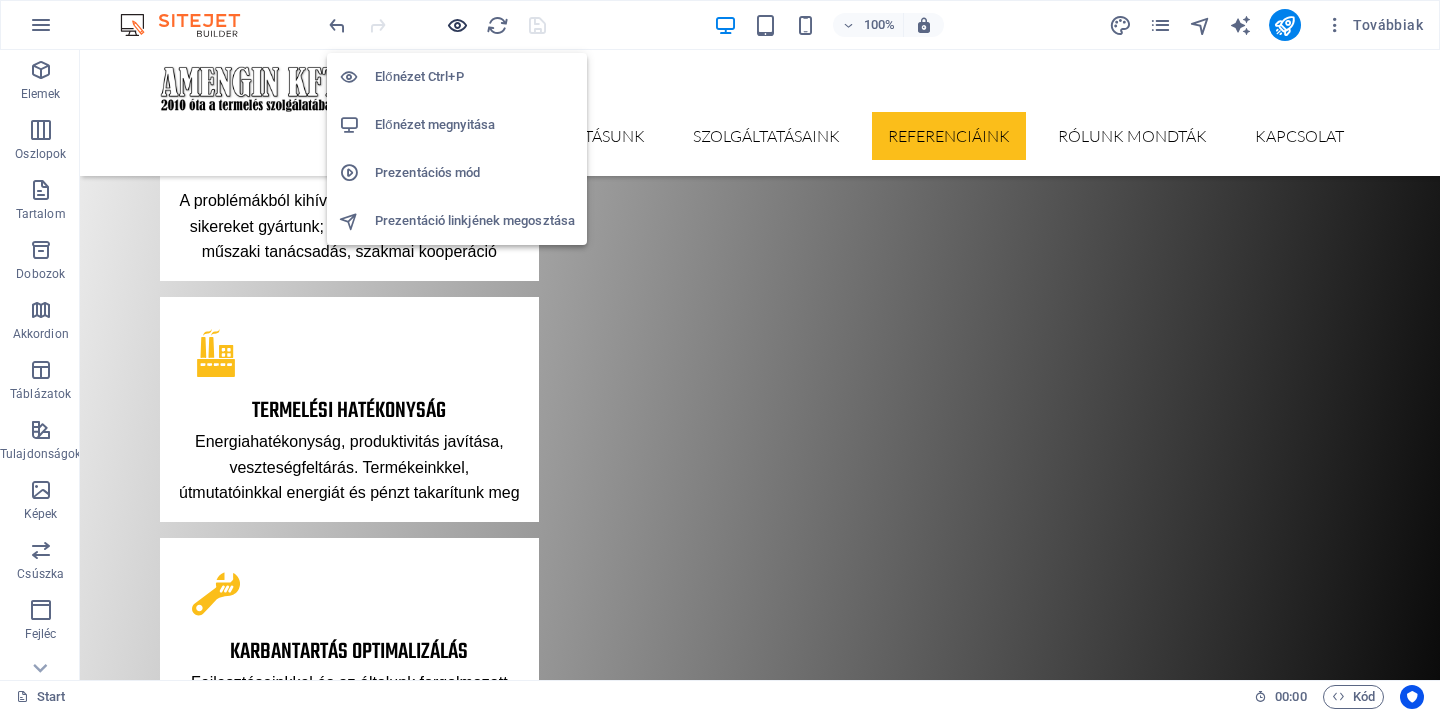 click at bounding box center [457, 25] 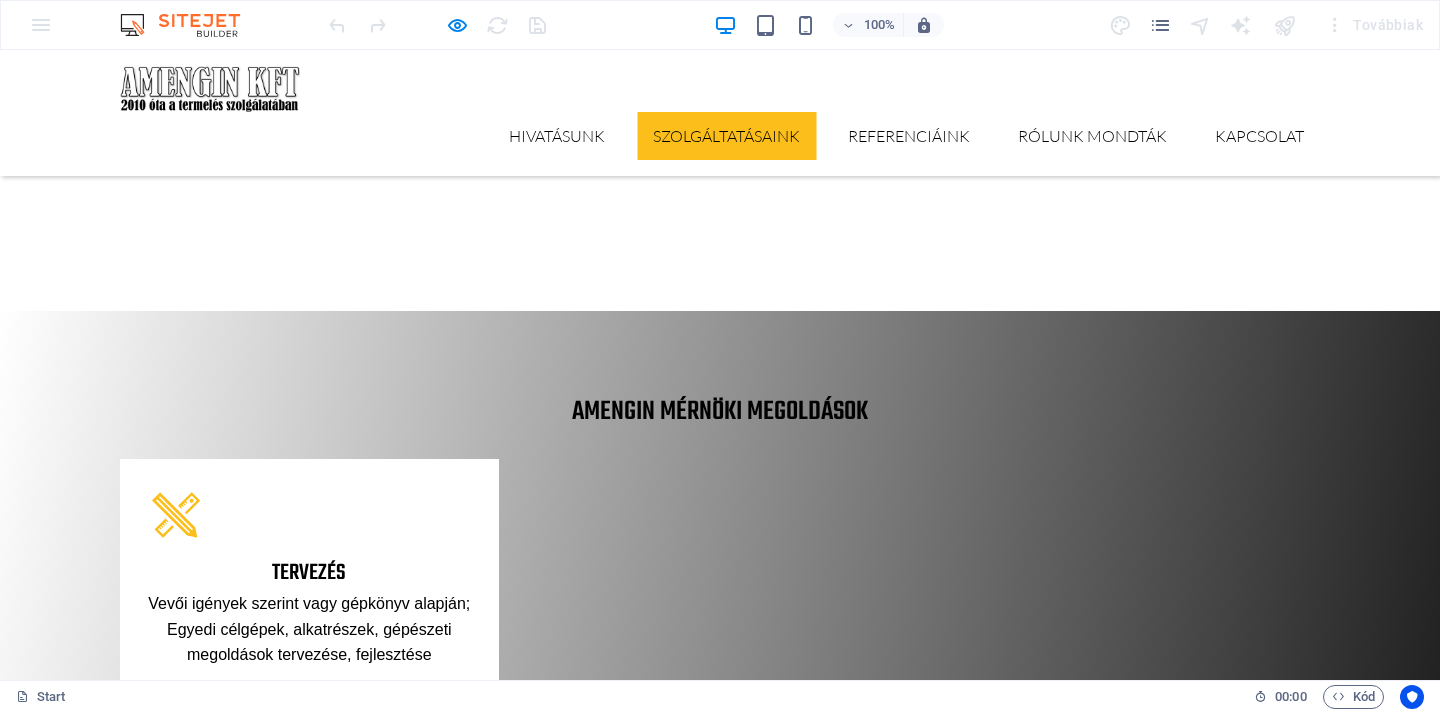 scroll, scrollTop: 2422, scrollLeft: 0, axis: vertical 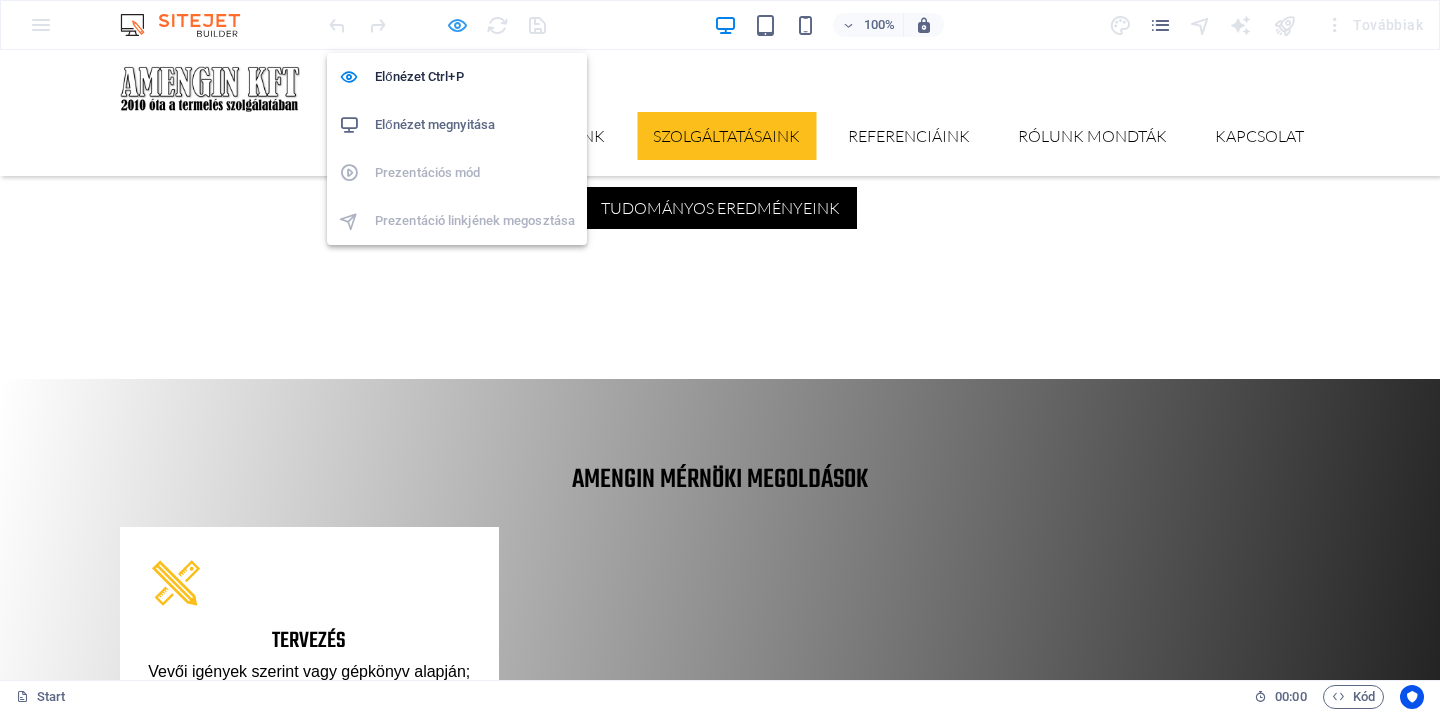 click at bounding box center (457, 25) 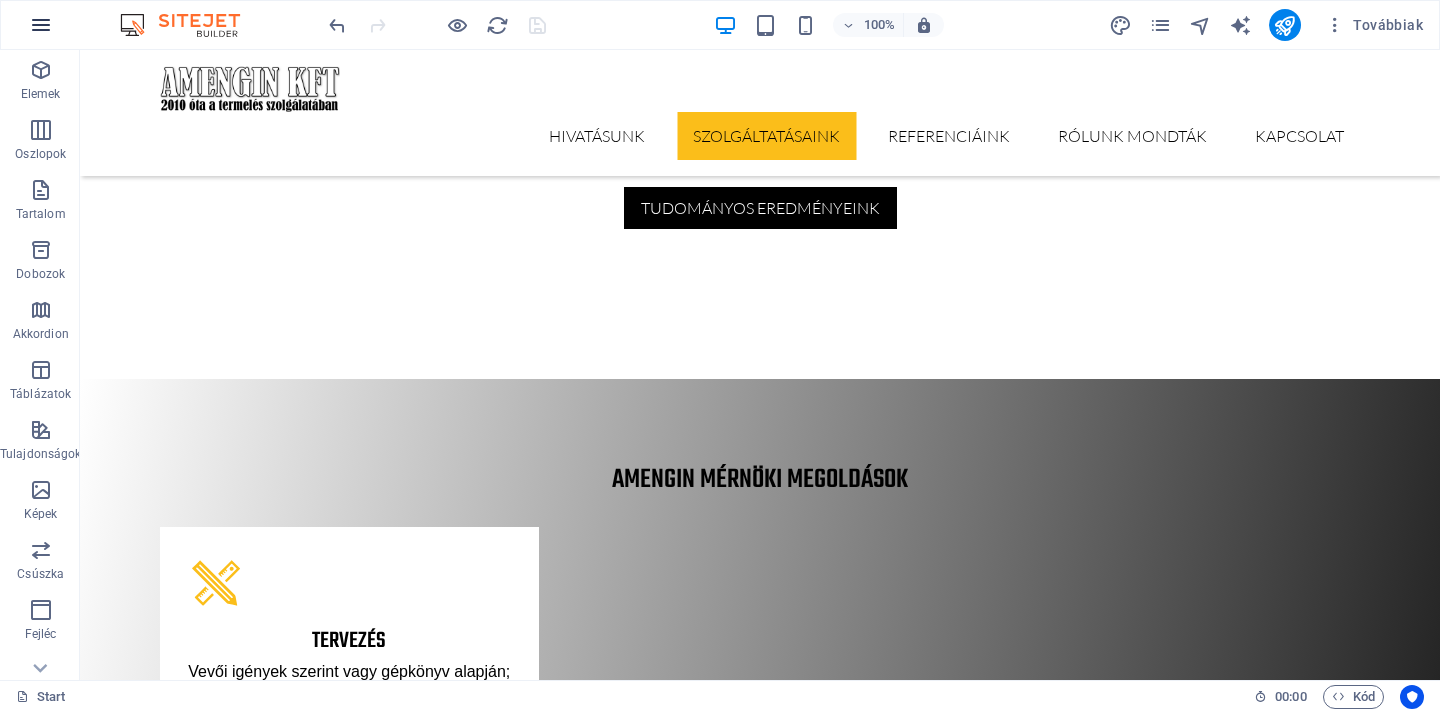 click at bounding box center (41, 25) 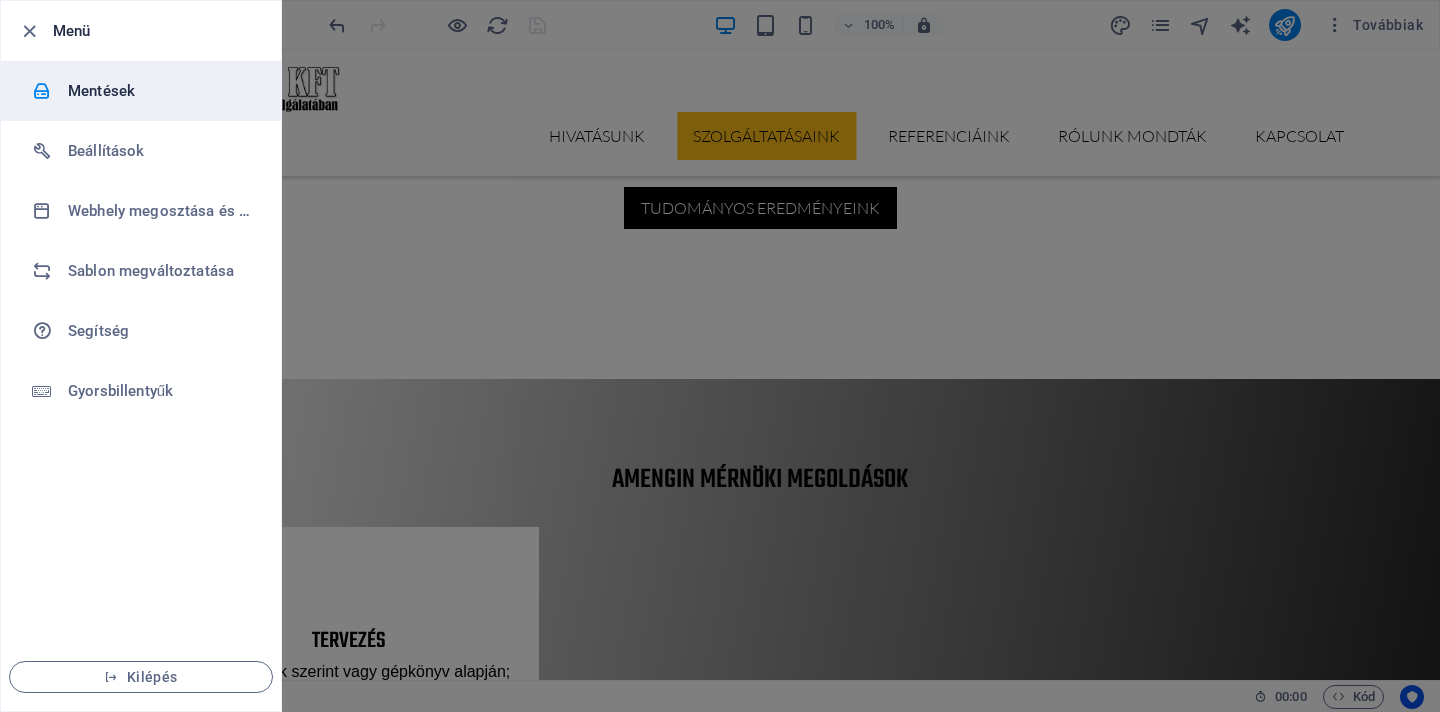 click on "Mentések" at bounding box center (160, 91) 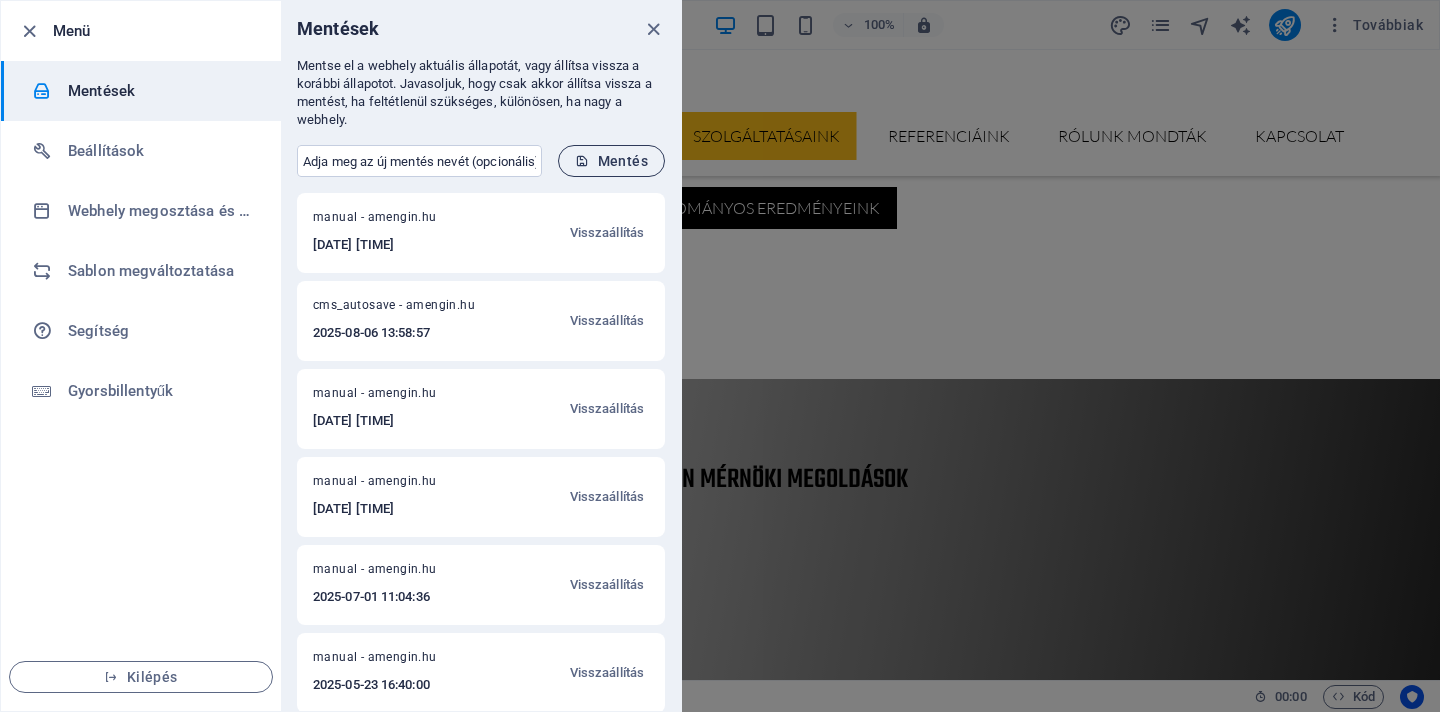 click on "Mentés" at bounding box center (611, 161) 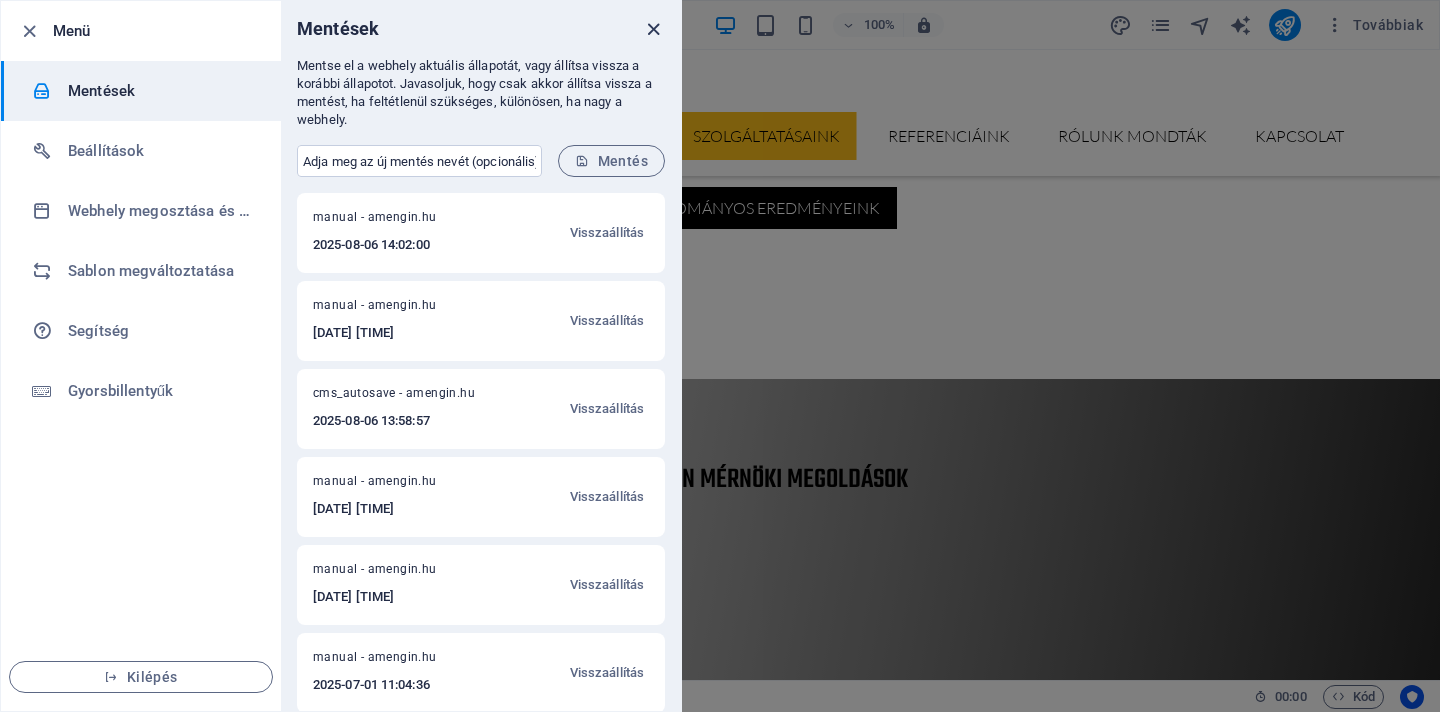 click at bounding box center (653, 29) 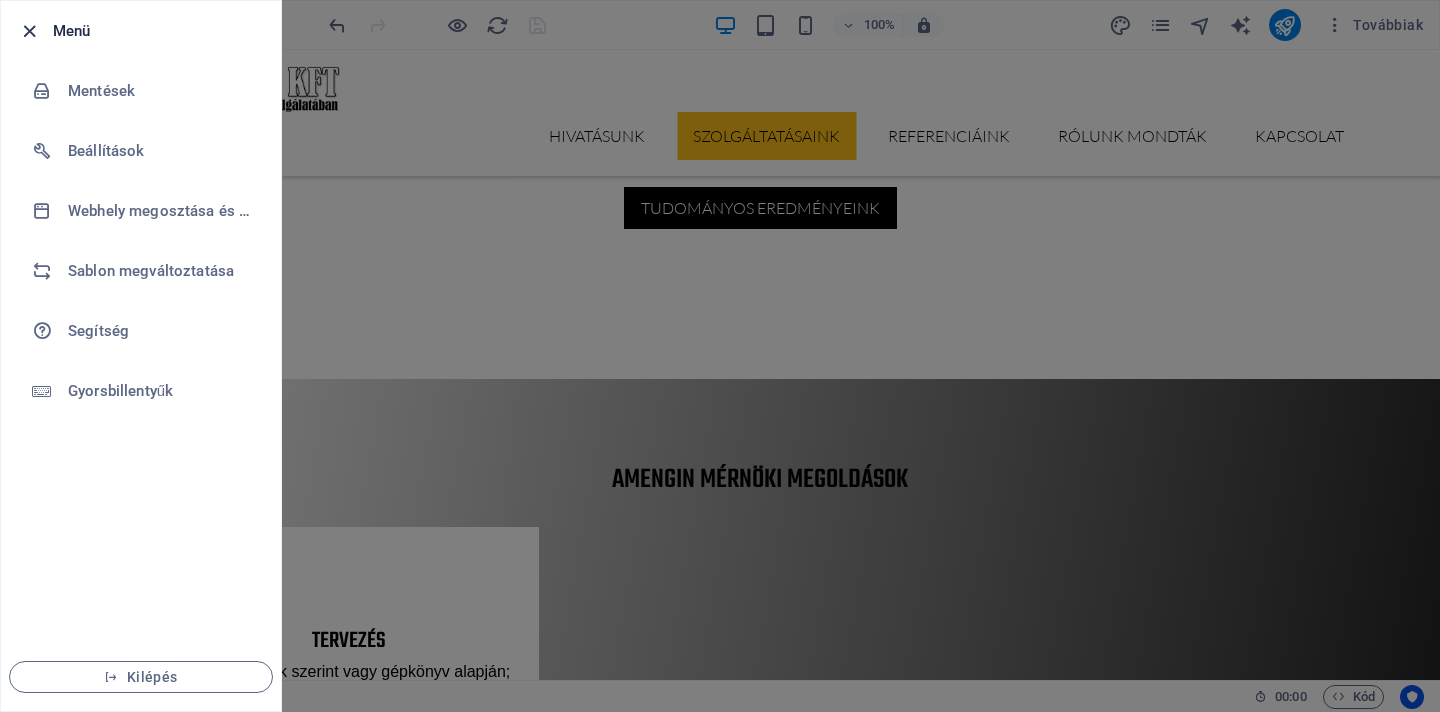 click at bounding box center (29, 31) 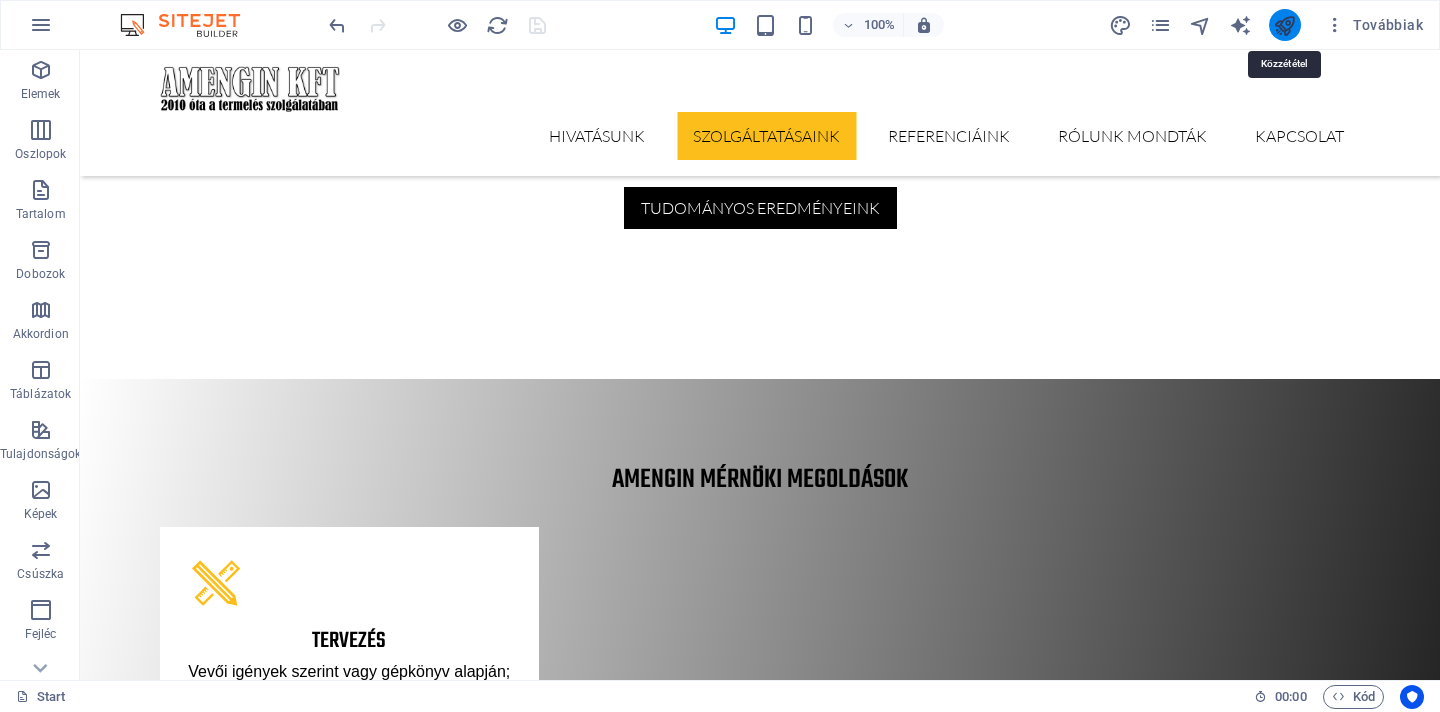 click at bounding box center (1284, 25) 